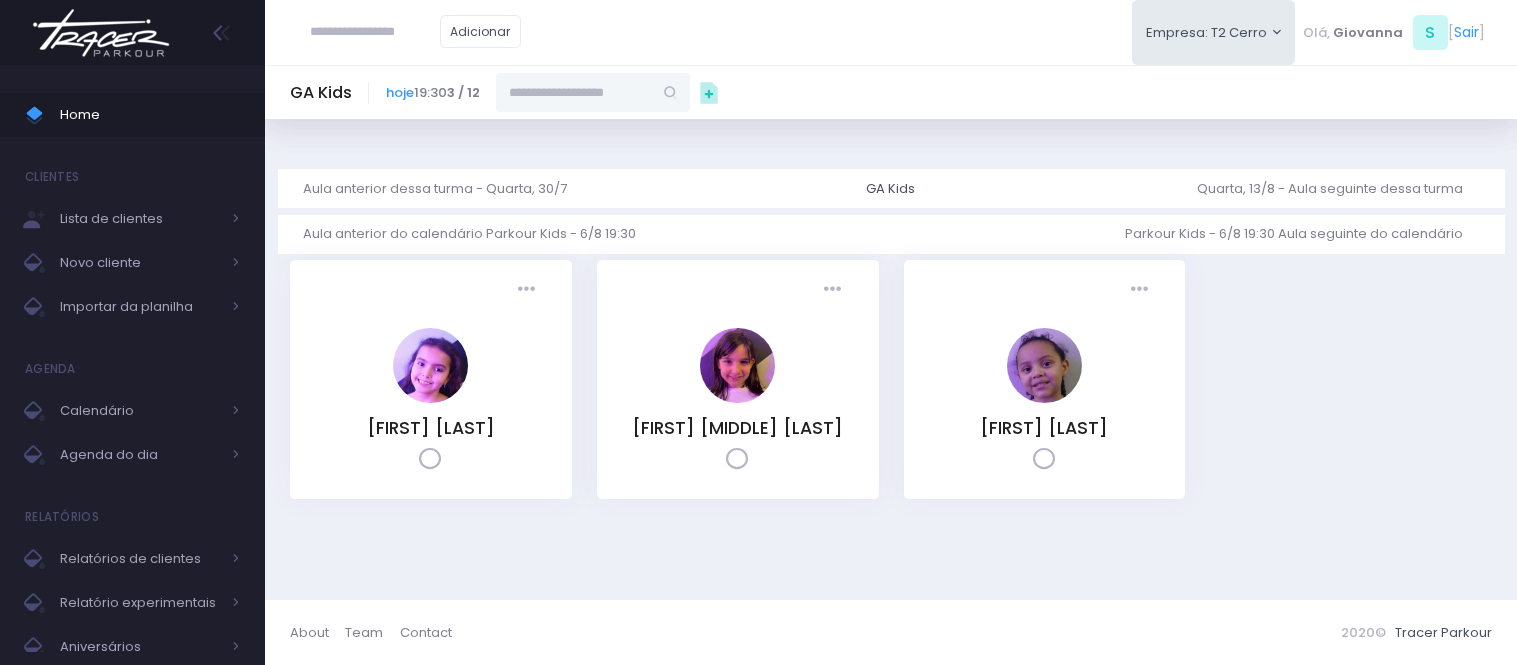 scroll, scrollTop: 0, scrollLeft: 0, axis: both 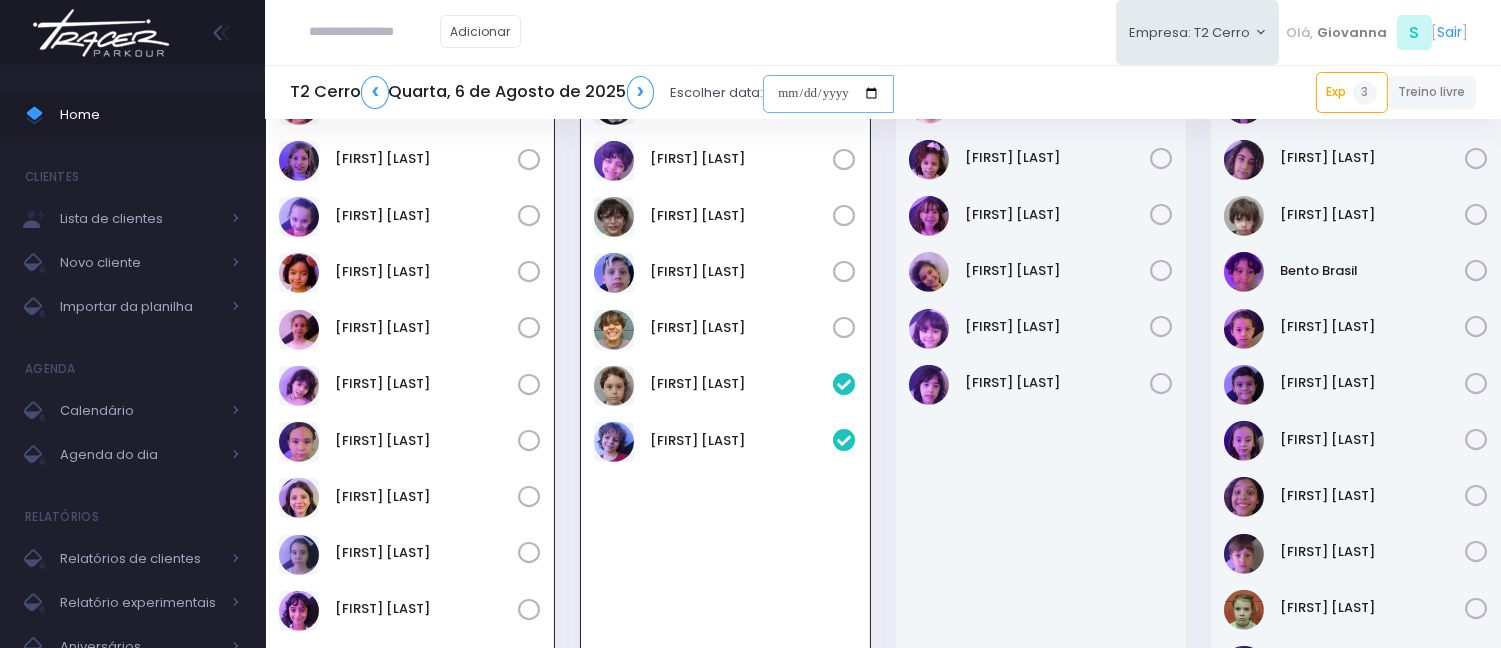 click at bounding box center [828, 94] 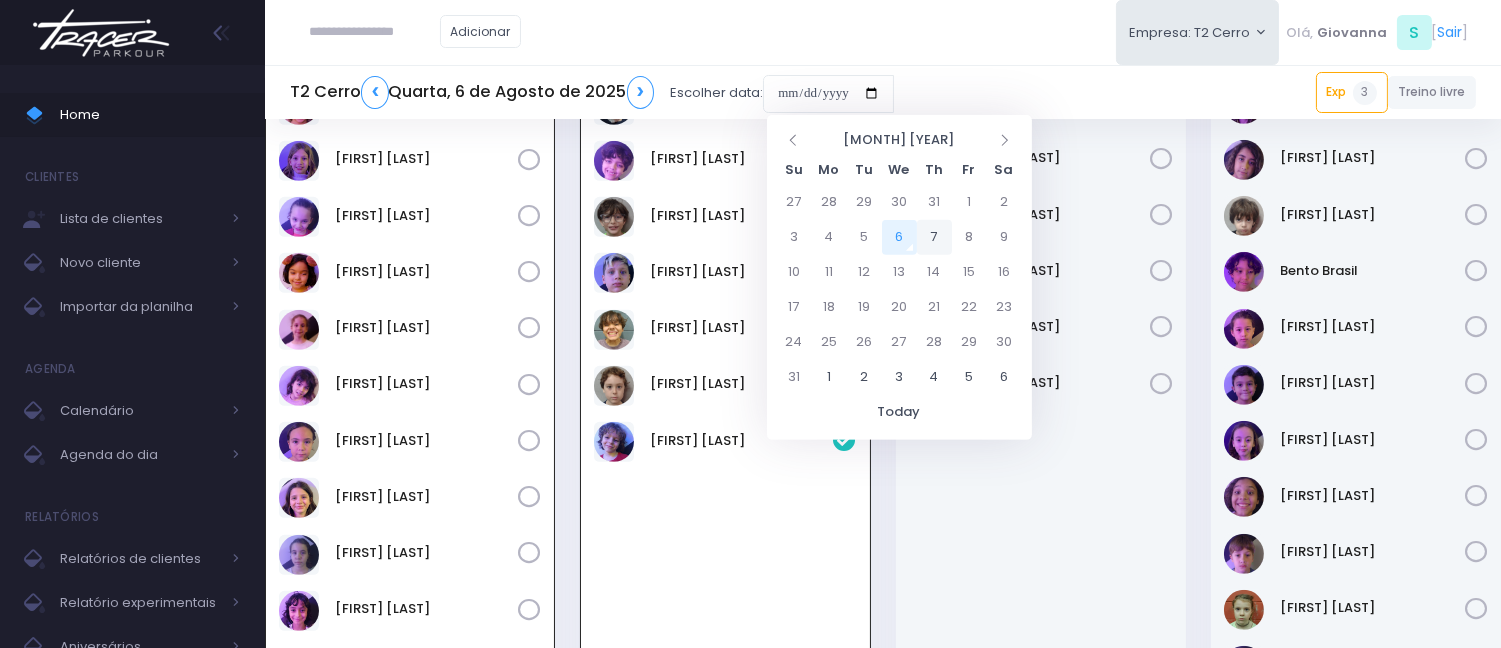 click on "7" at bounding box center (934, 237) 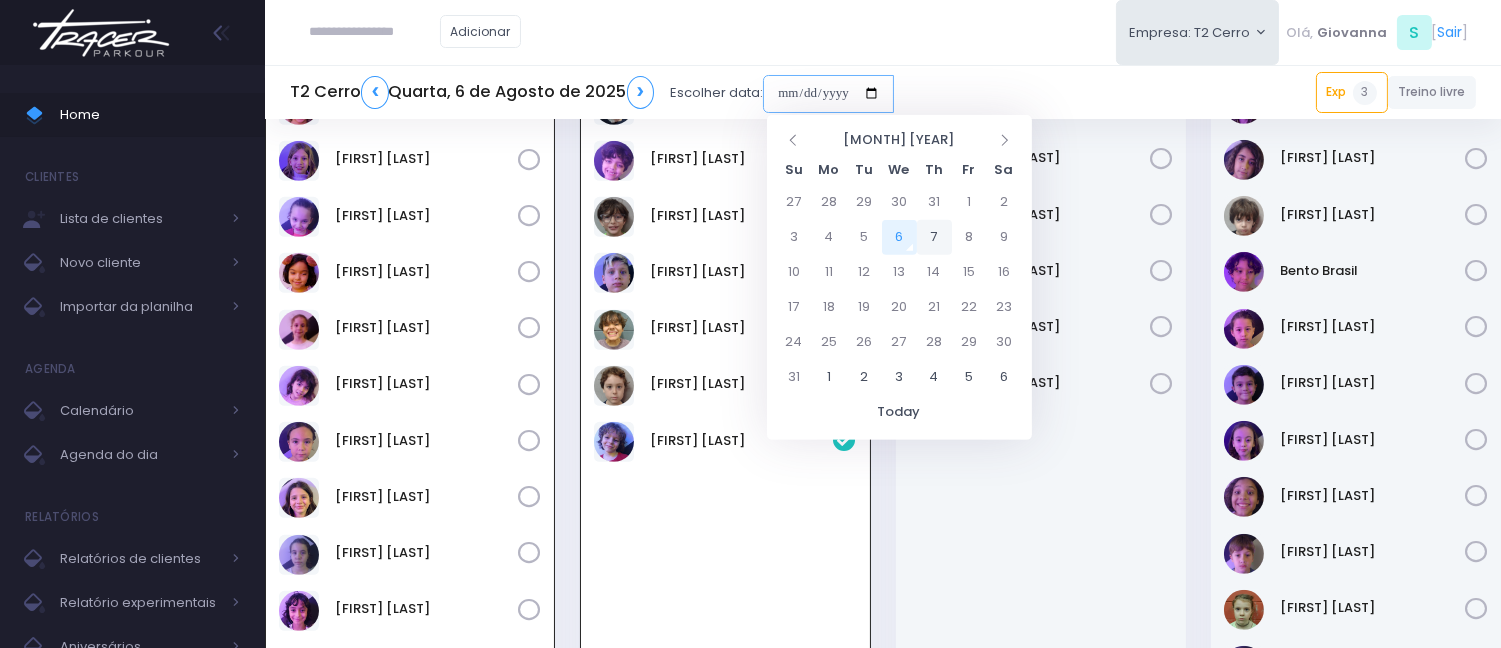 type on "**********" 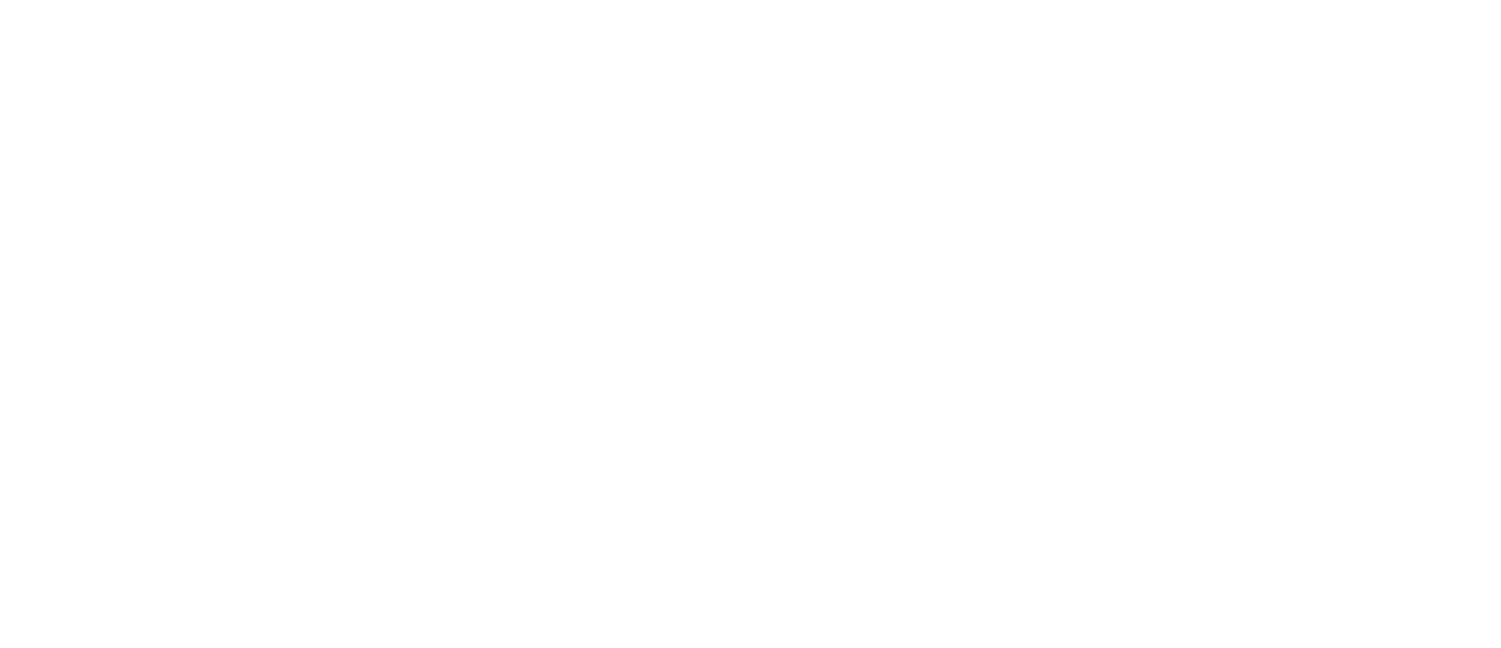 scroll, scrollTop: 0, scrollLeft: 0, axis: both 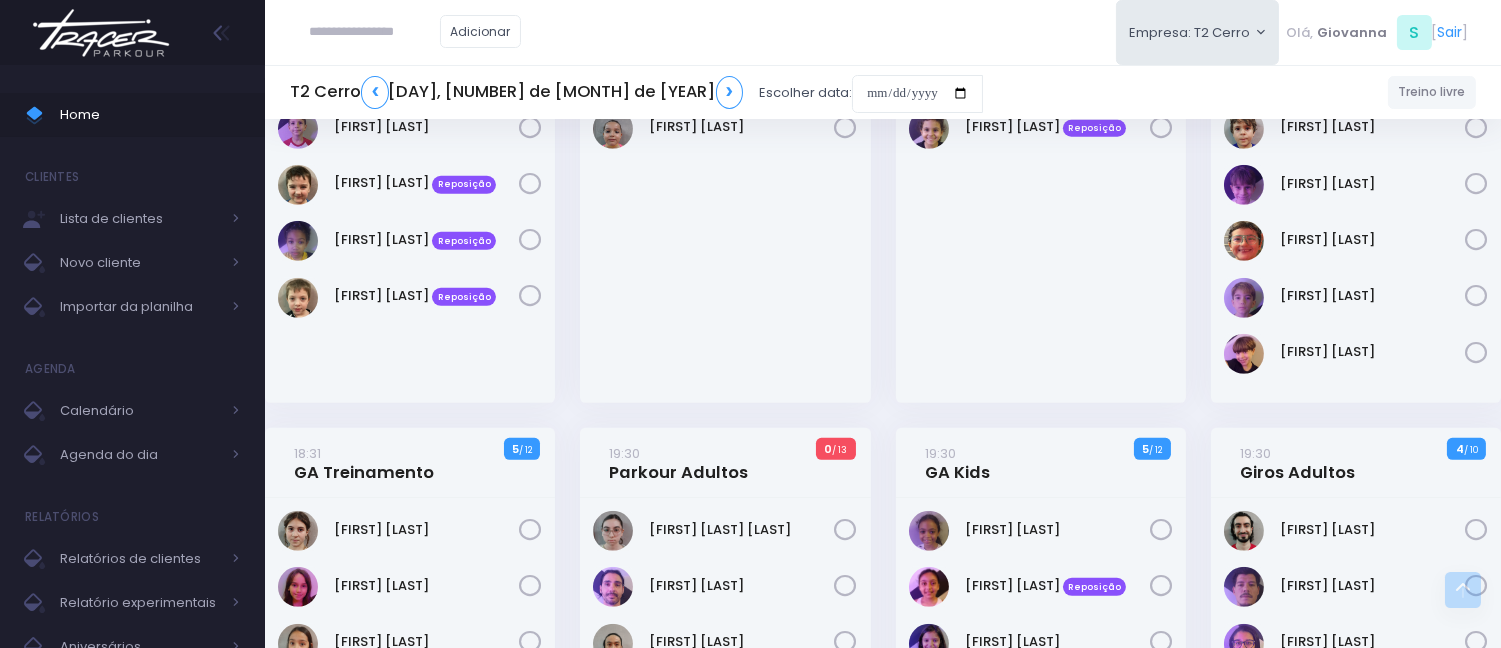 click on "Adicionar
Empresa: T2 Cerro
T2 Cerro T3 Santana T4 Pompeia Olá, S [" at bounding box center (883, 32) 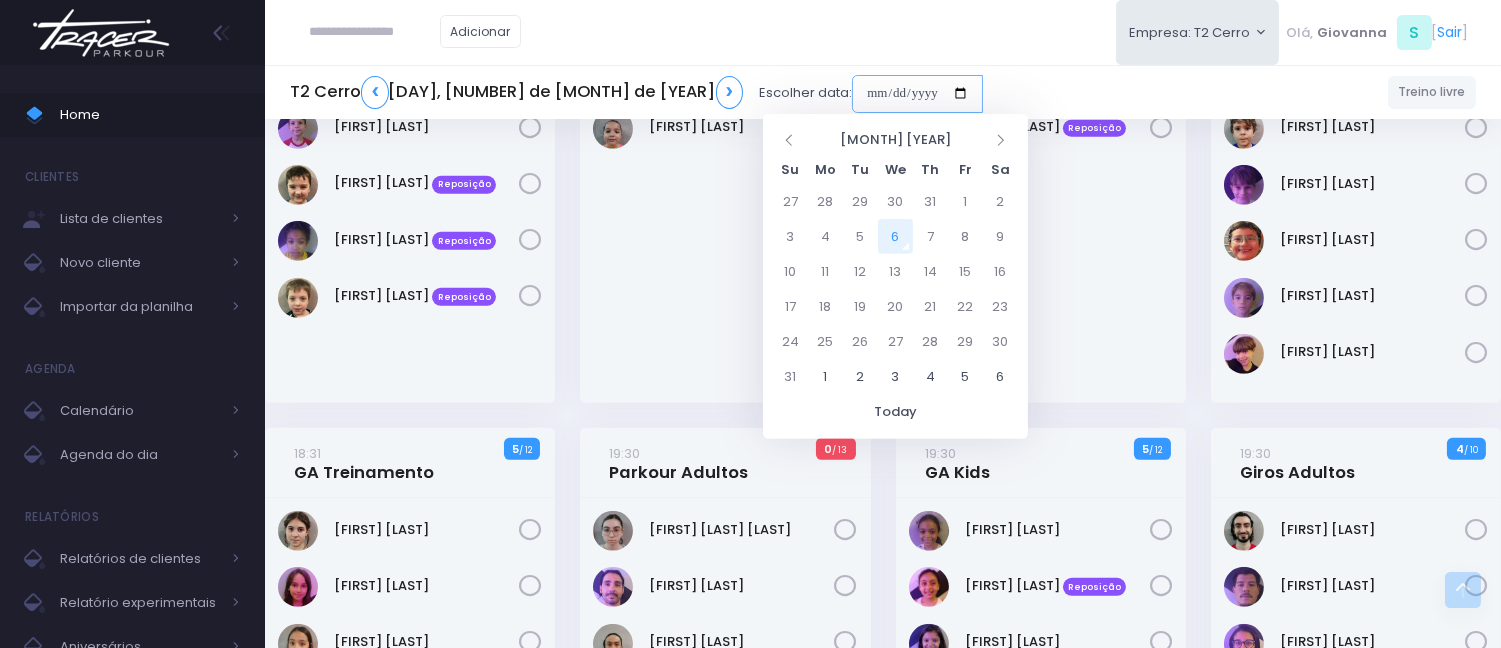 click at bounding box center [917, 94] 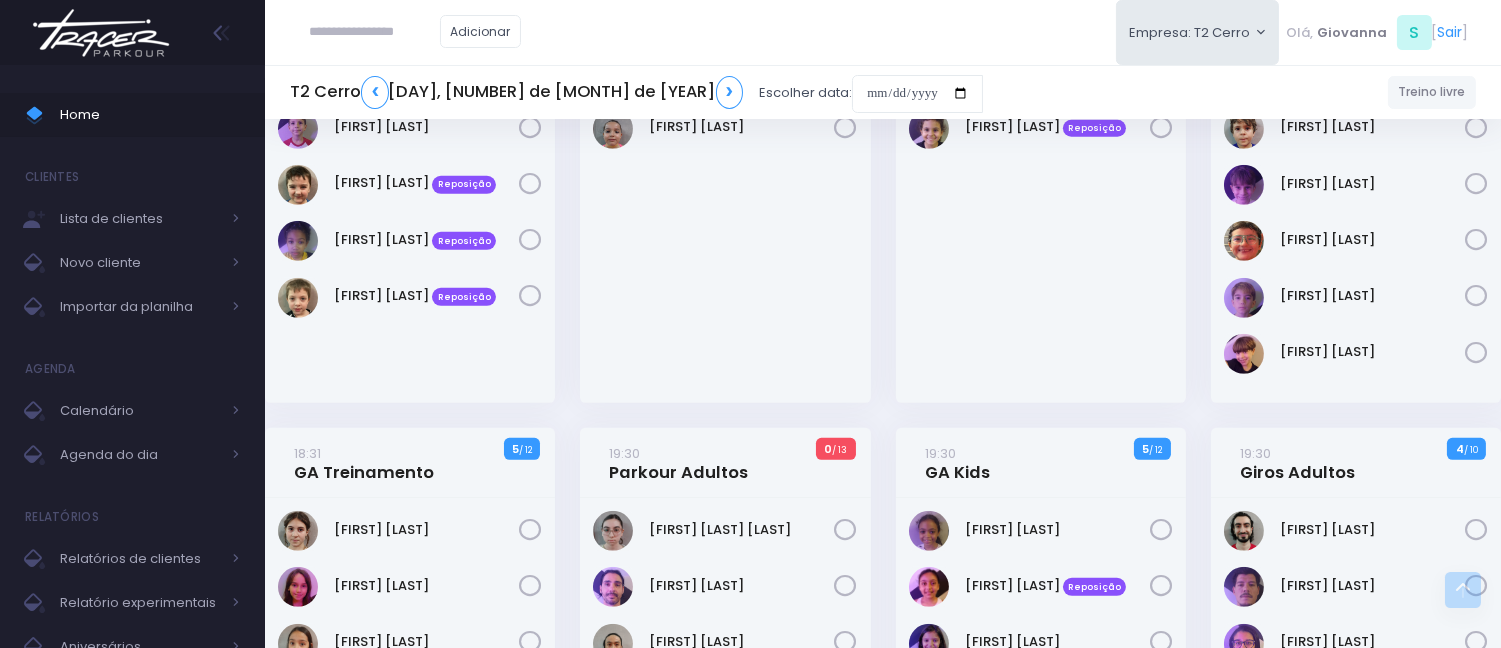 click on "Andreza Christianini" at bounding box center (725, 249) 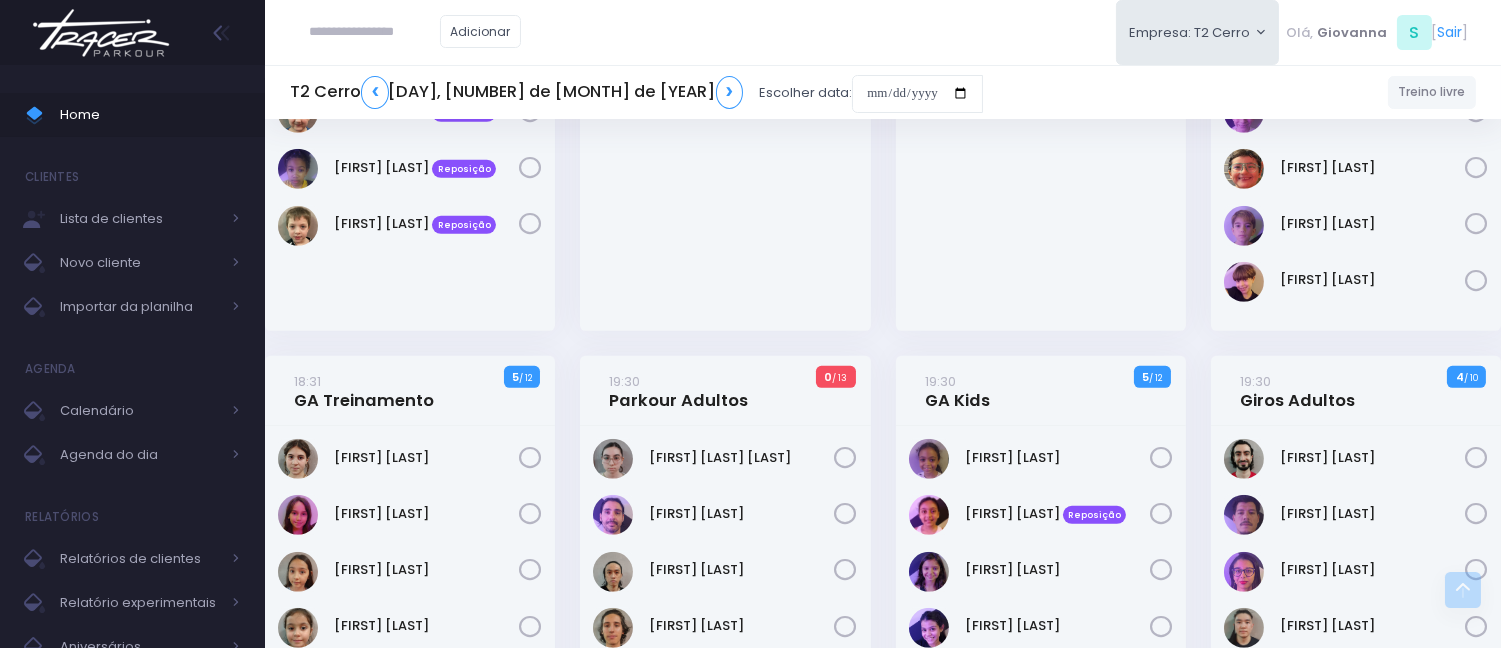 scroll, scrollTop: 2222, scrollLeft: 0, axis: vertical 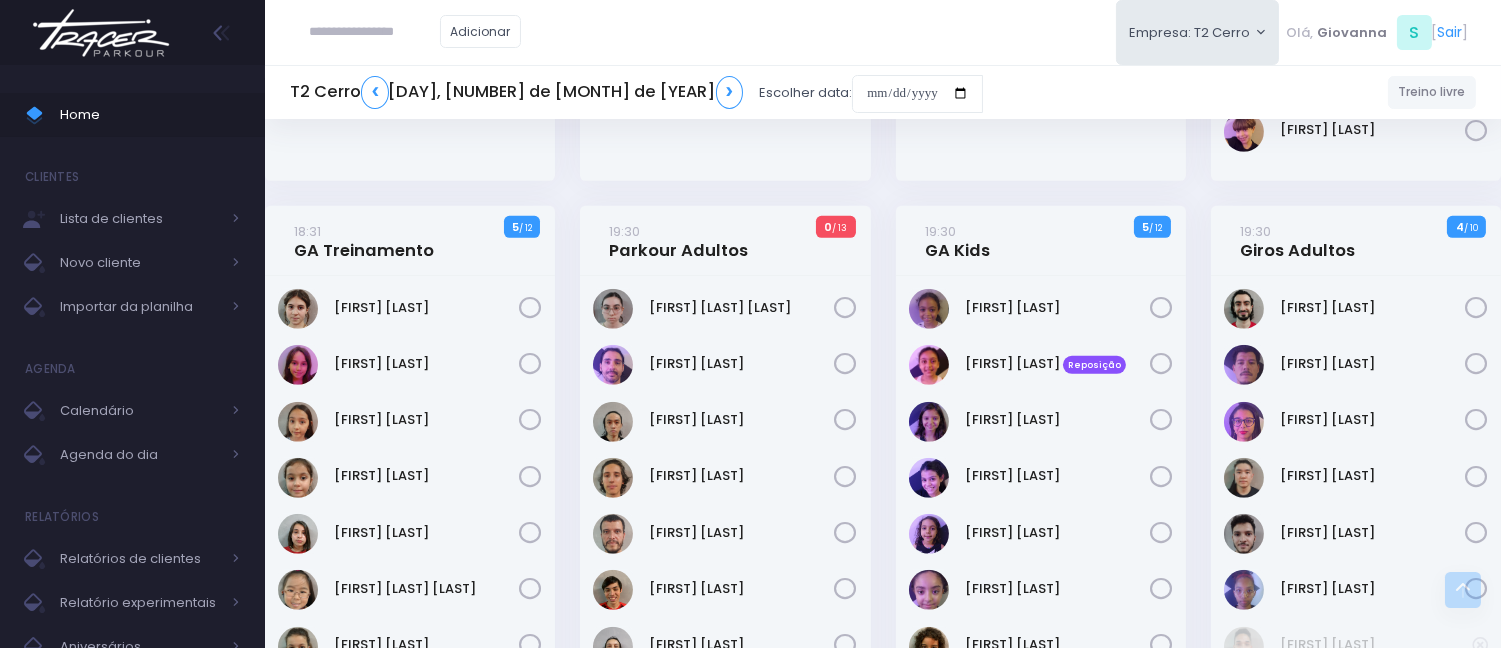 click at bounding box center [375, 32] 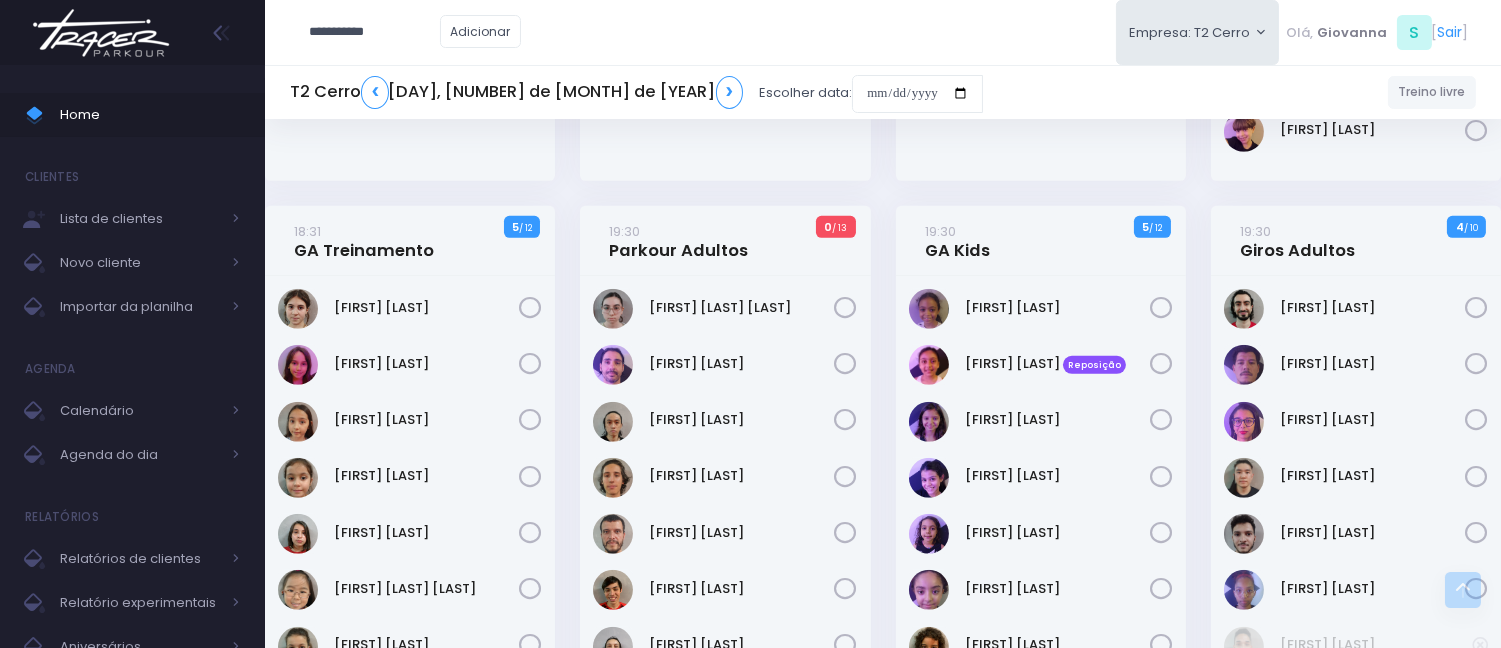 type on "**********" 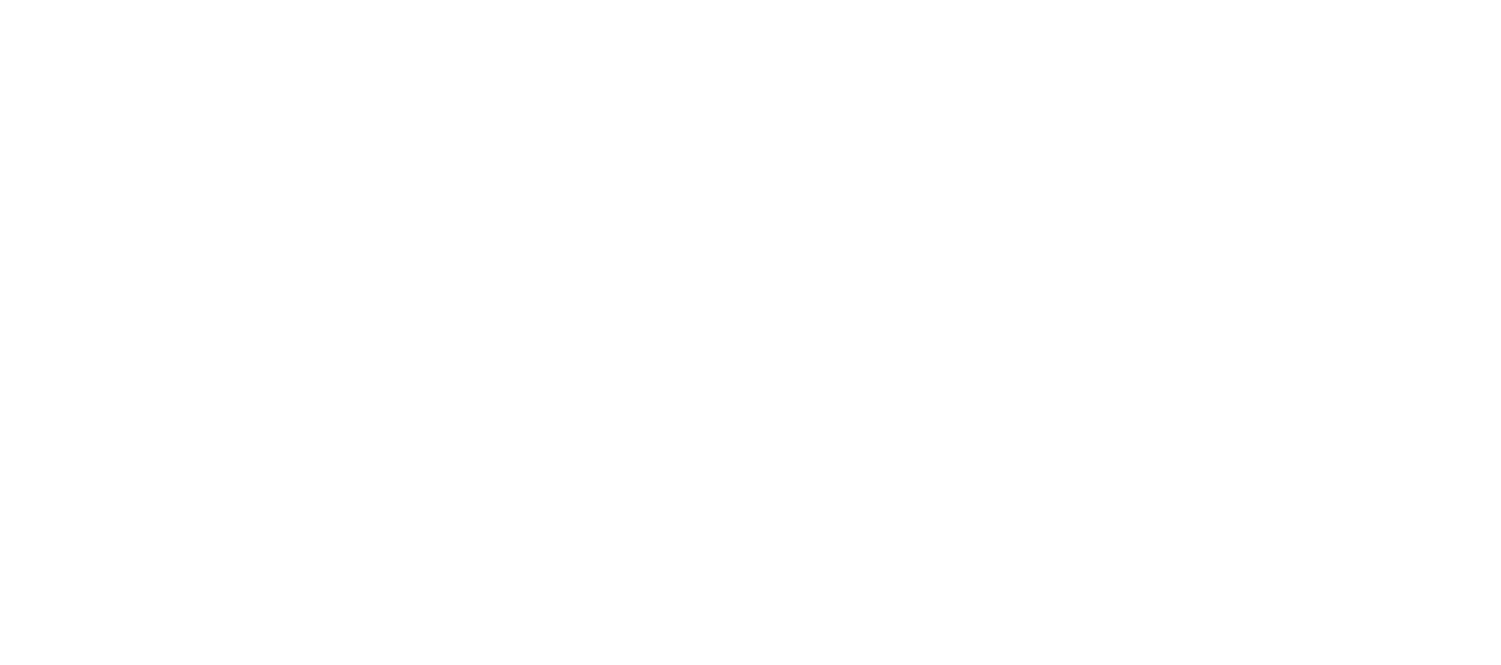 scroll, scrollTop: 0, scrollLeft: 0, axis: both 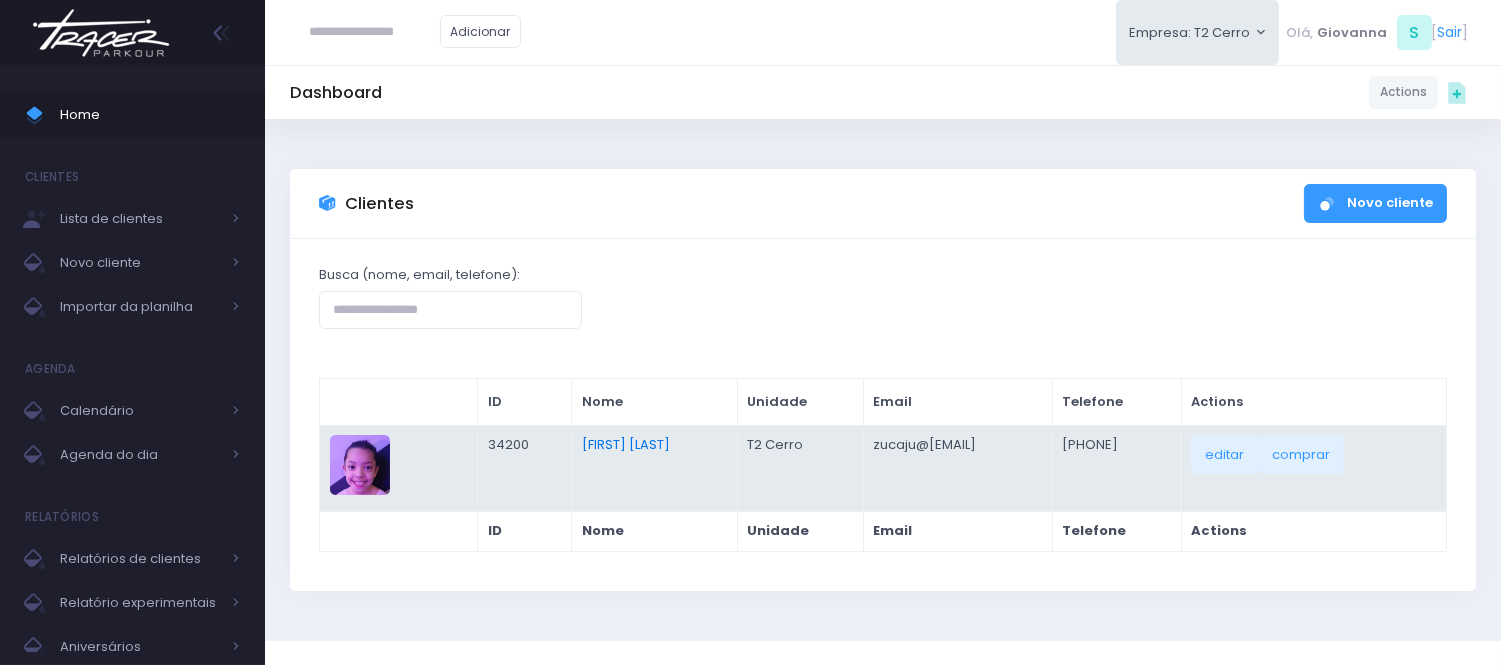 click on "Nina Amorim" at bounding box center [626, 444] 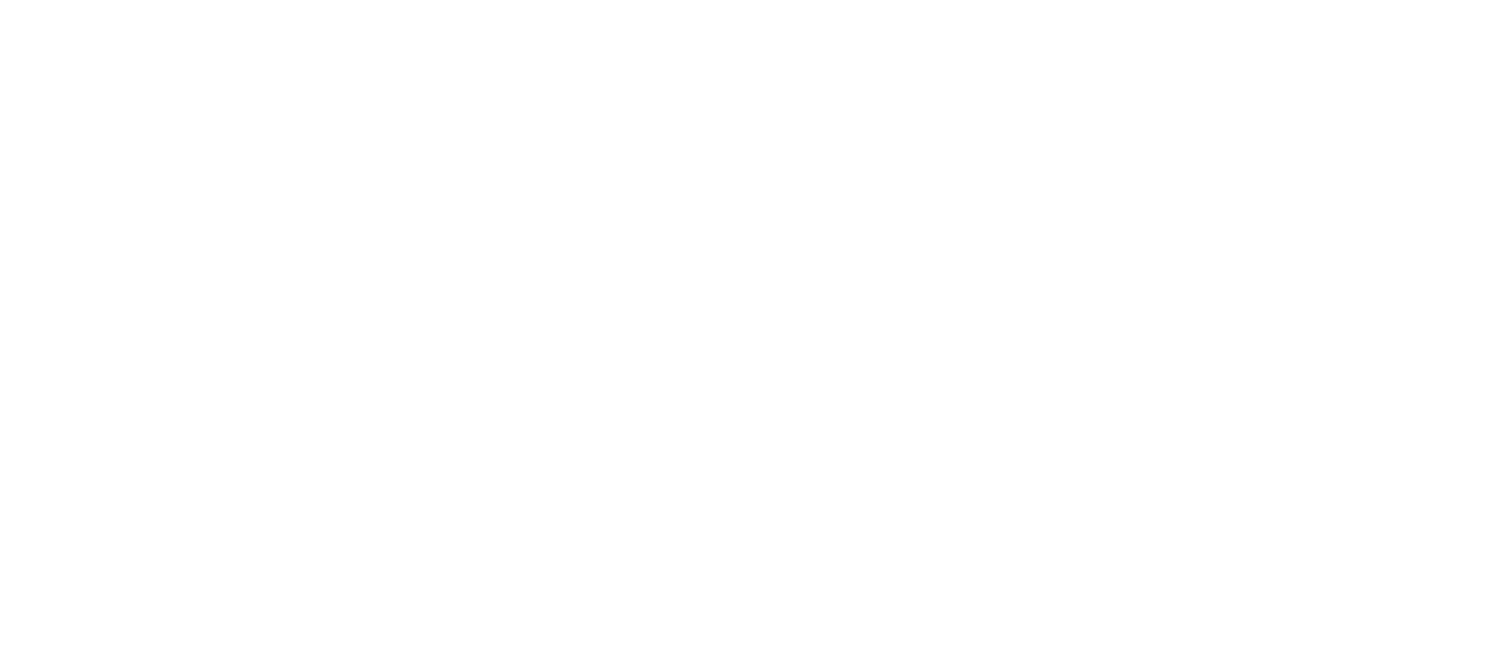 scroll, scrollTop: 0, scrollLeft: 0, axis: both 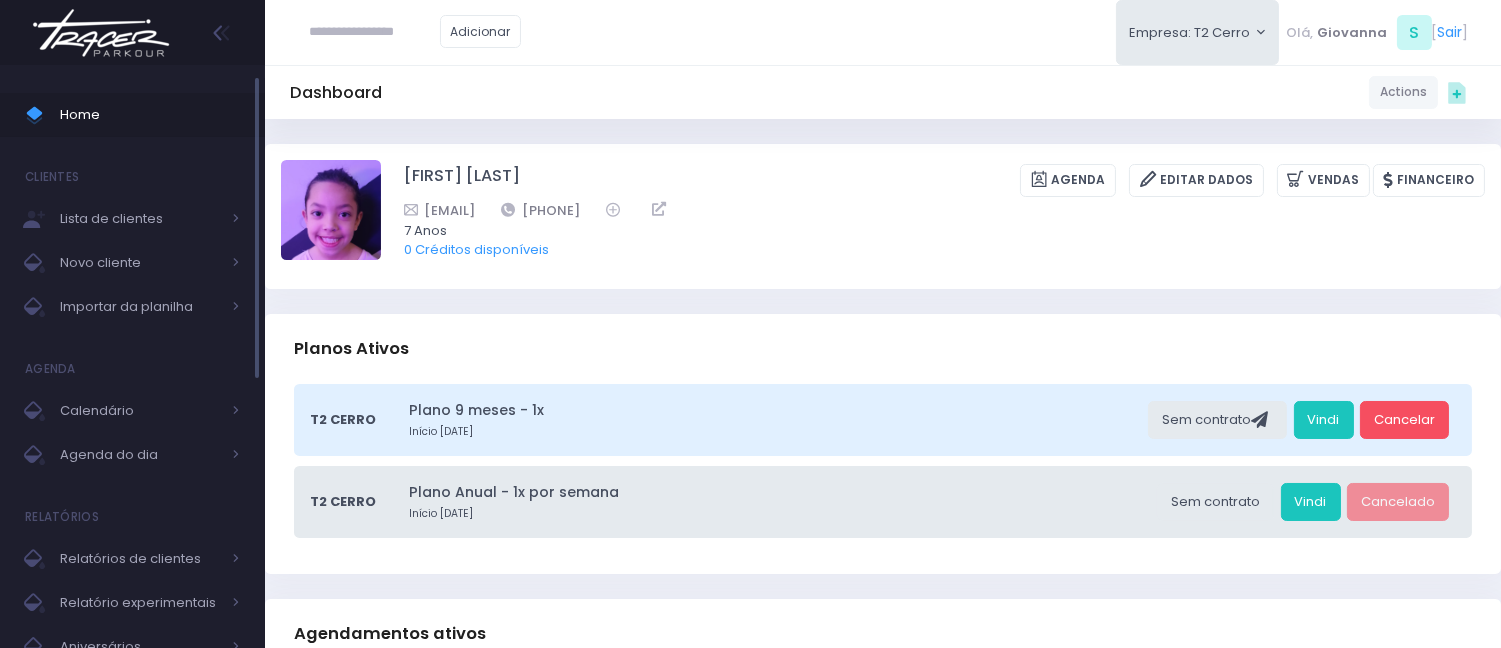 click on "Home" at bounding box center (150, 115) 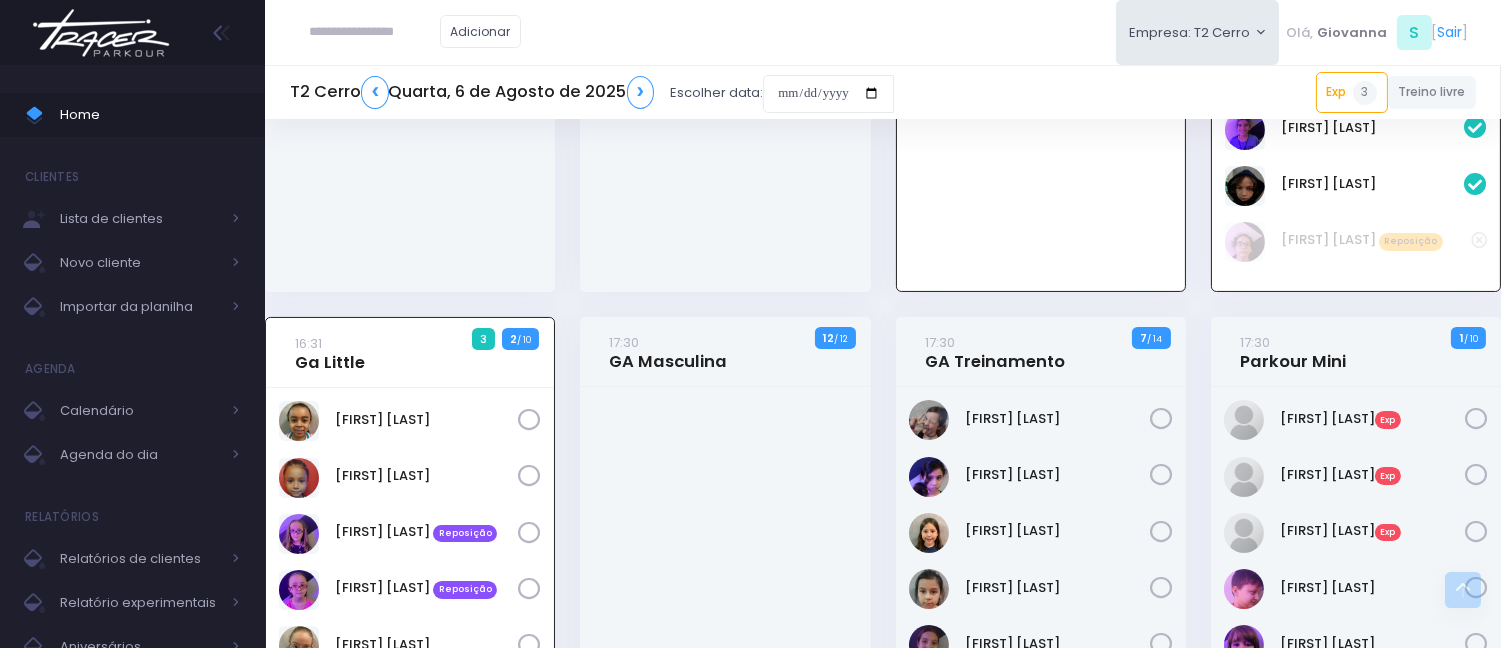 scroll, scrollTop: 666, scrollLeft: 0, axis: vertical 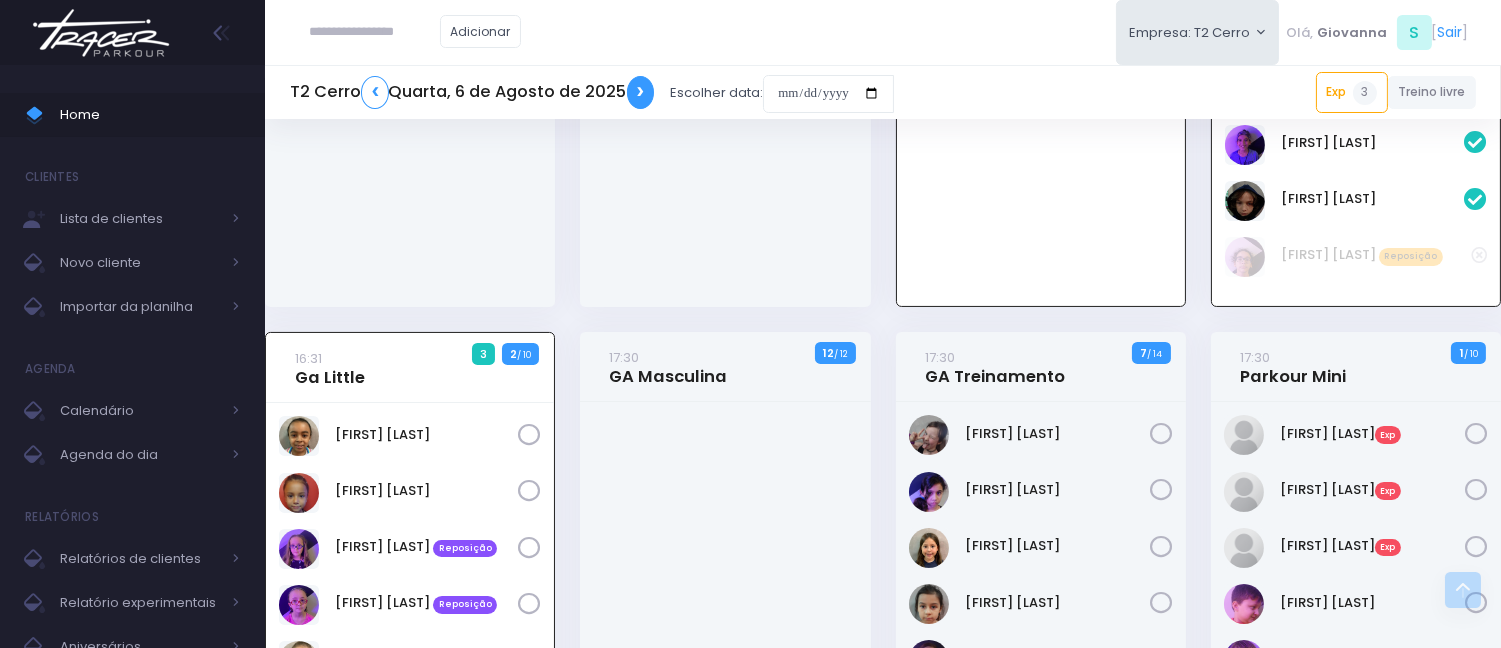 click on "❯" at bounding box center [641, 92] 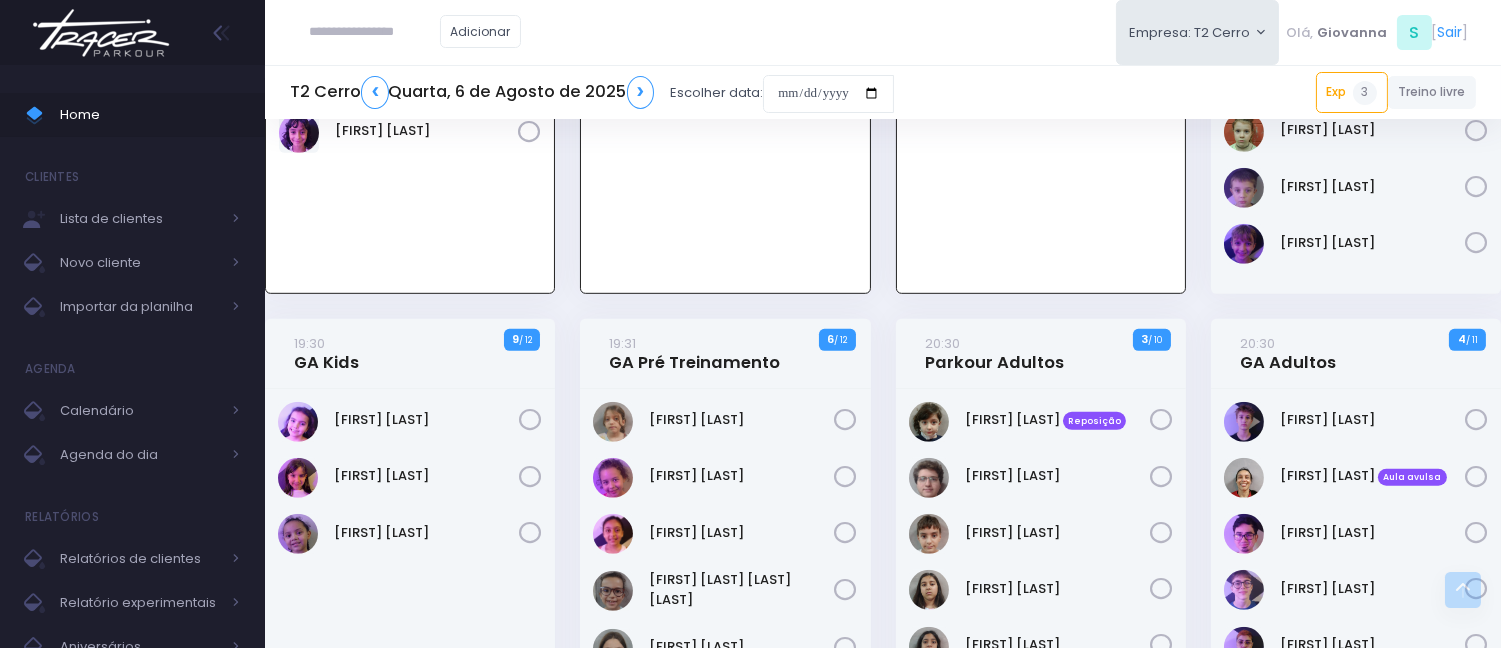 scroll, scrollTop: 2178, scrollLeft: 0, axis: vertical 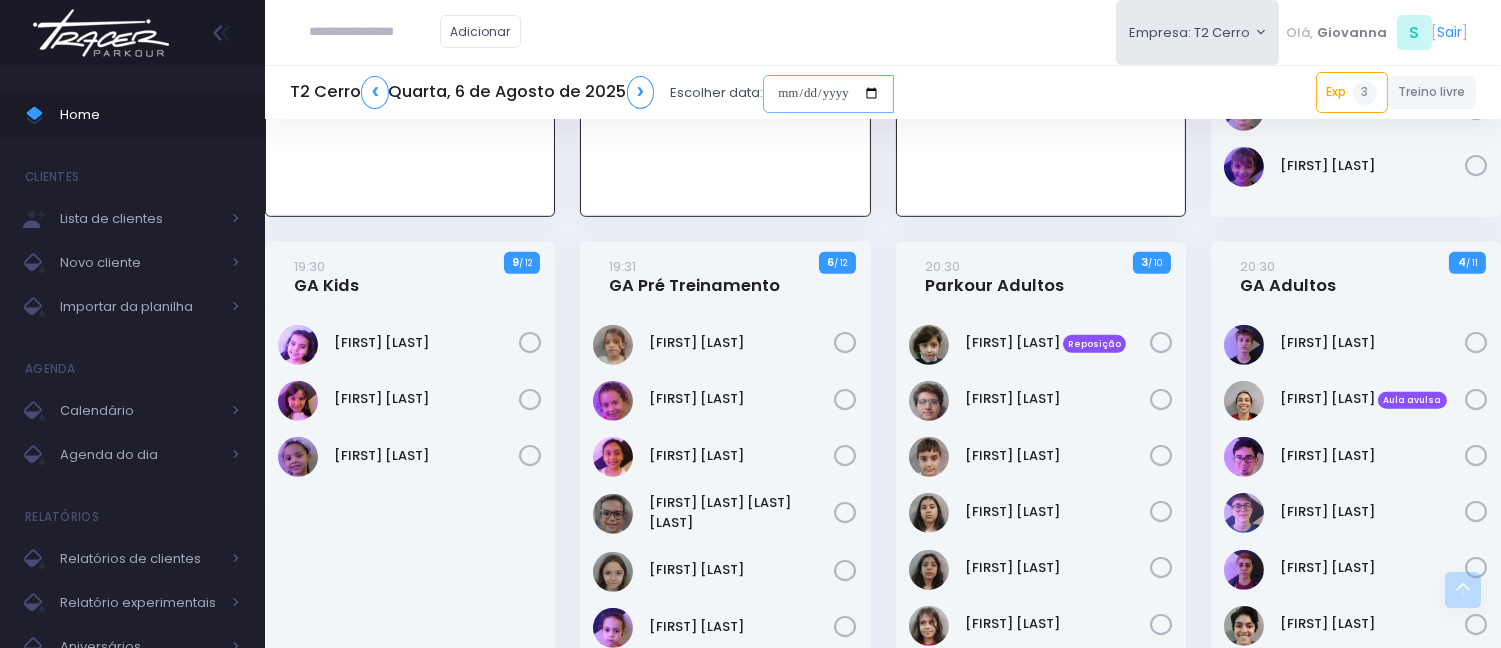 click at bounding box center [828, 94] 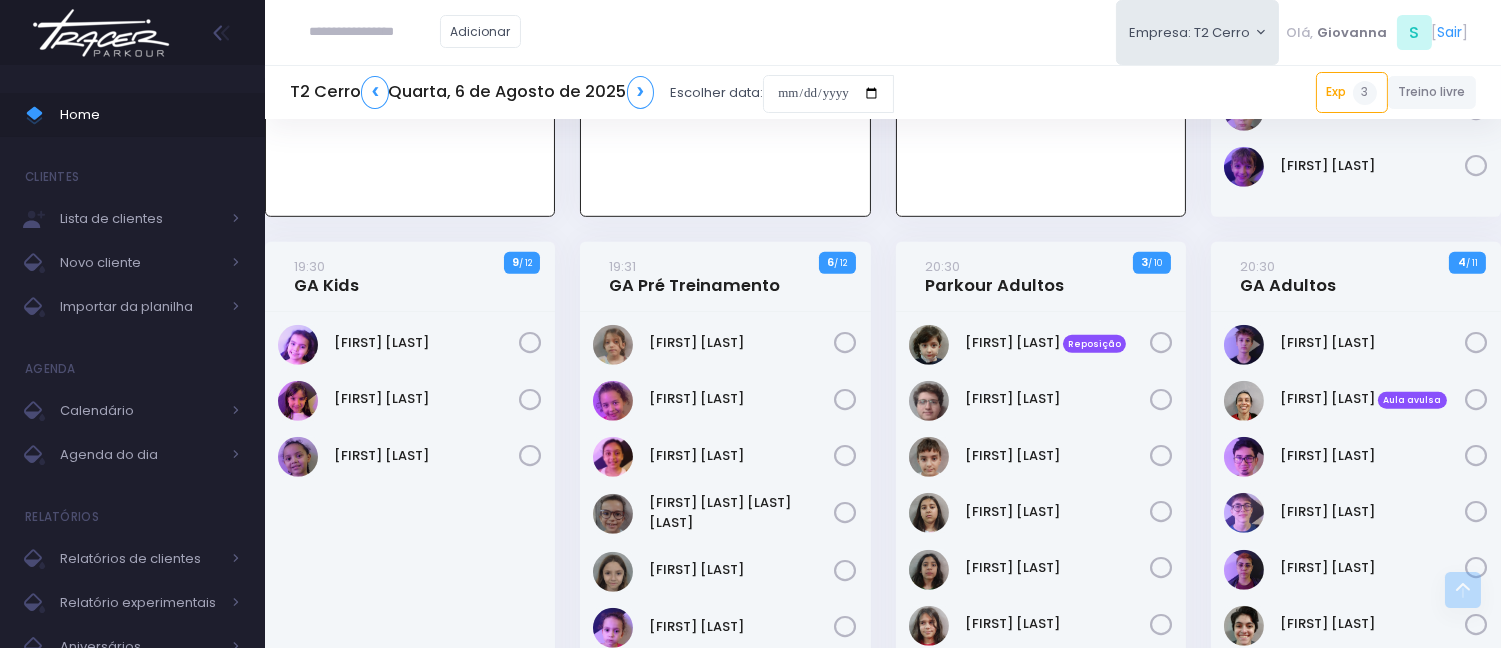 click on "Adicionar
Empresa: T2 Cerro
T2 Cerro T3 Santana T4 Pompeia Olá, S [" at bounding box center (883, 32) 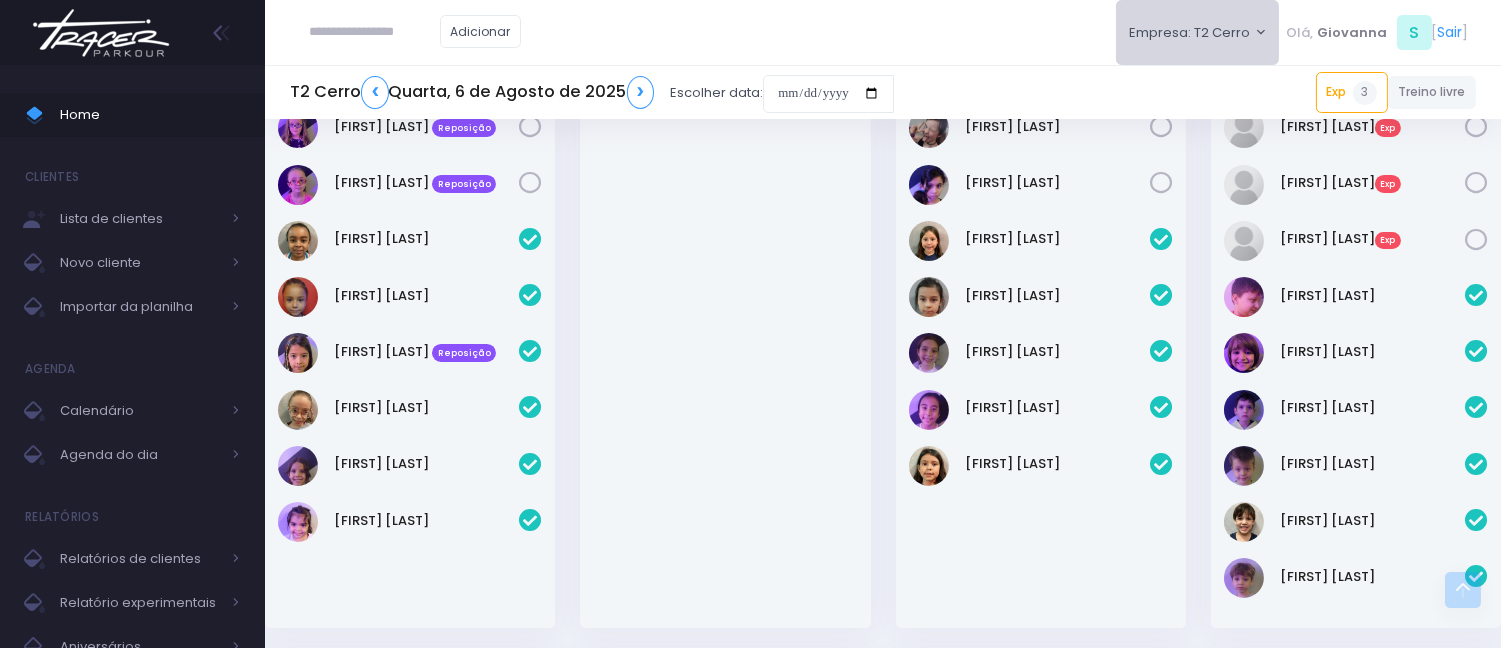 scroll, scrollTop: 734, scrollLeft: 0, axis: vertical 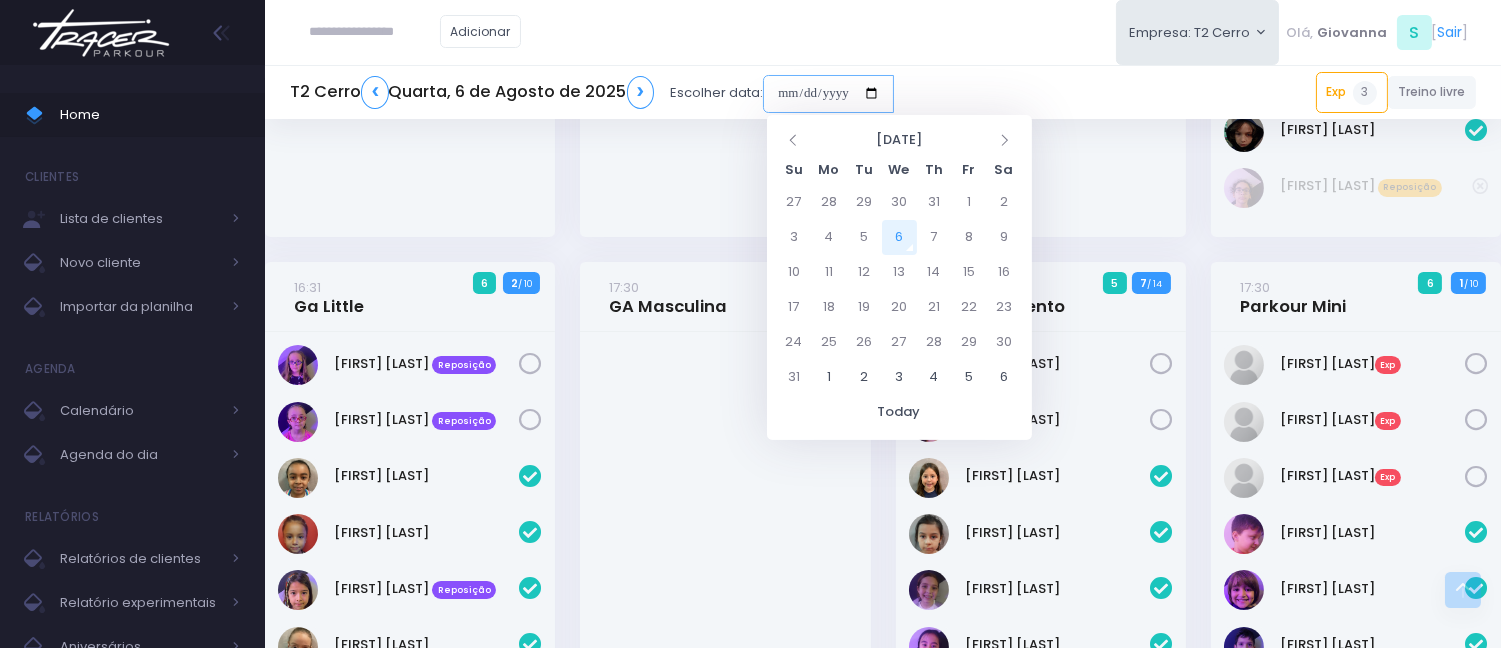 drag, startPoint x: 796, startPoint y: 94, endPoint x: 817, endPoint y: 135, distance: 46.06517 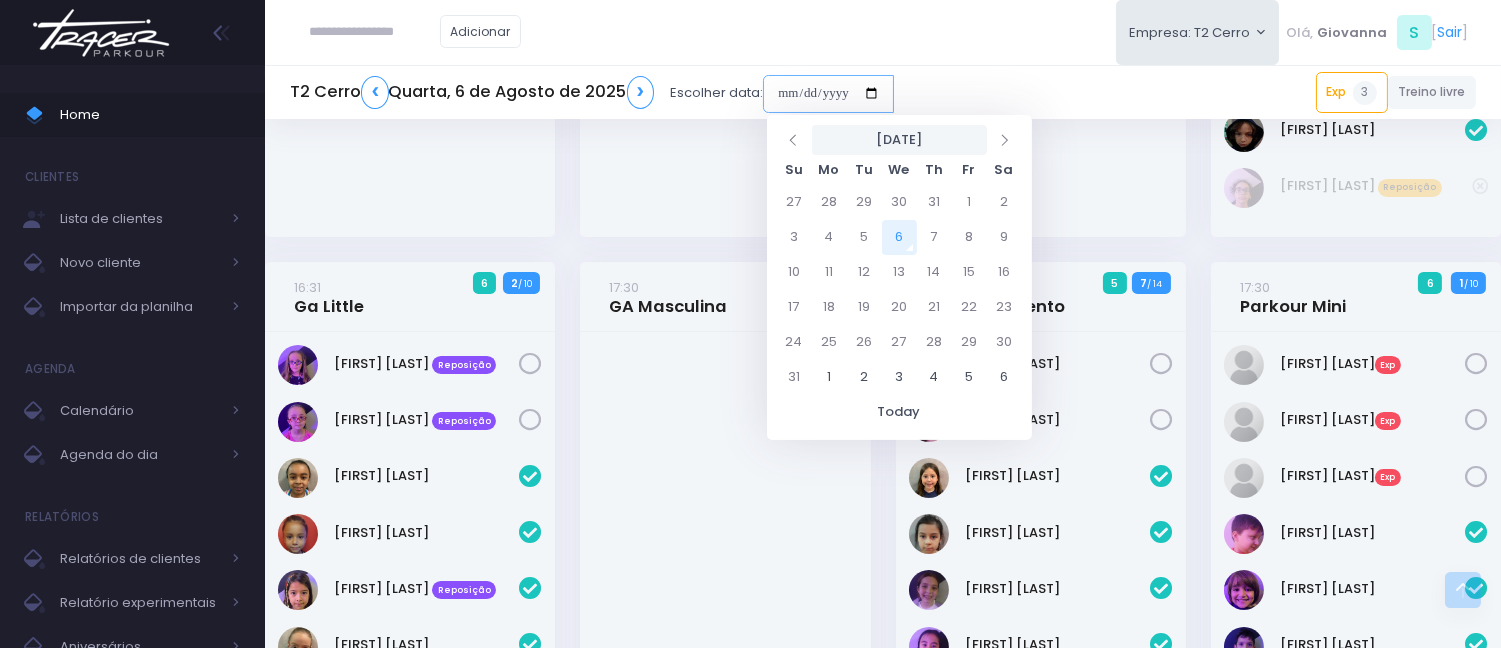 click at bounding box center (828, 94) 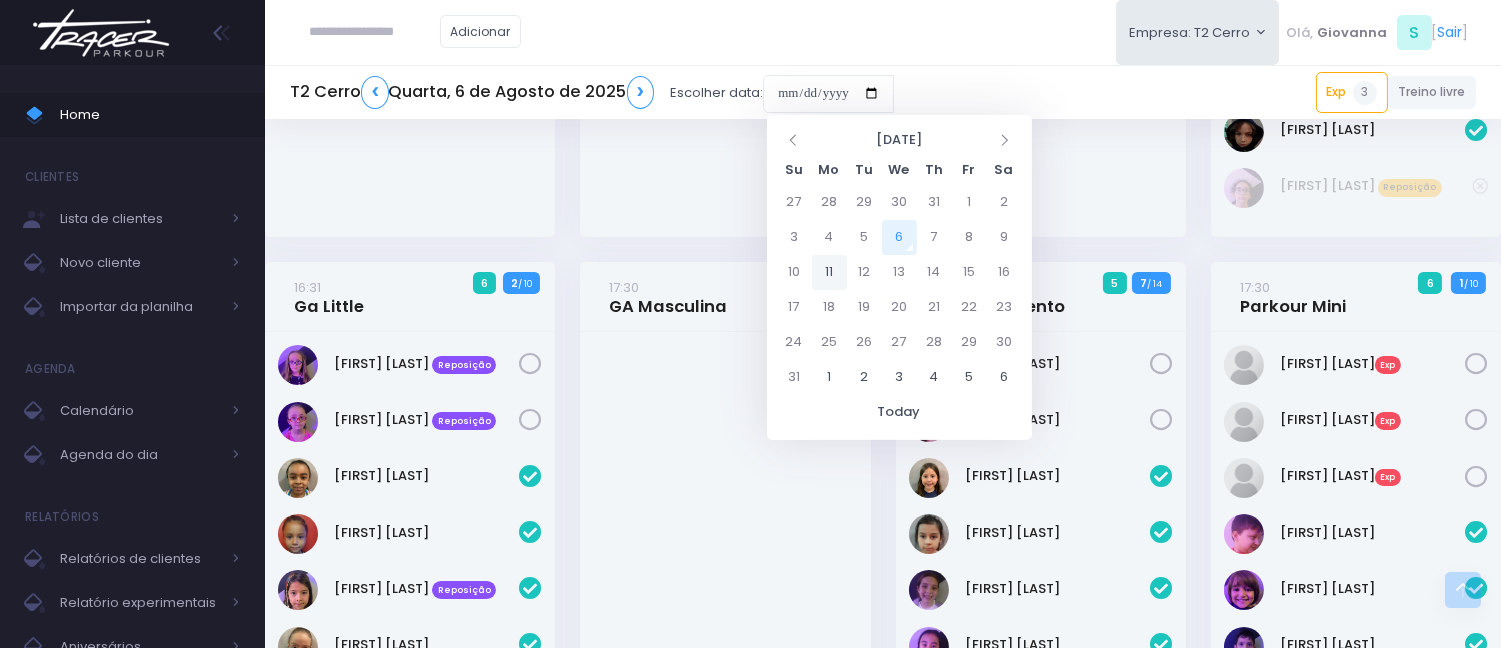 click on "11" at bounding box center (829, 272) 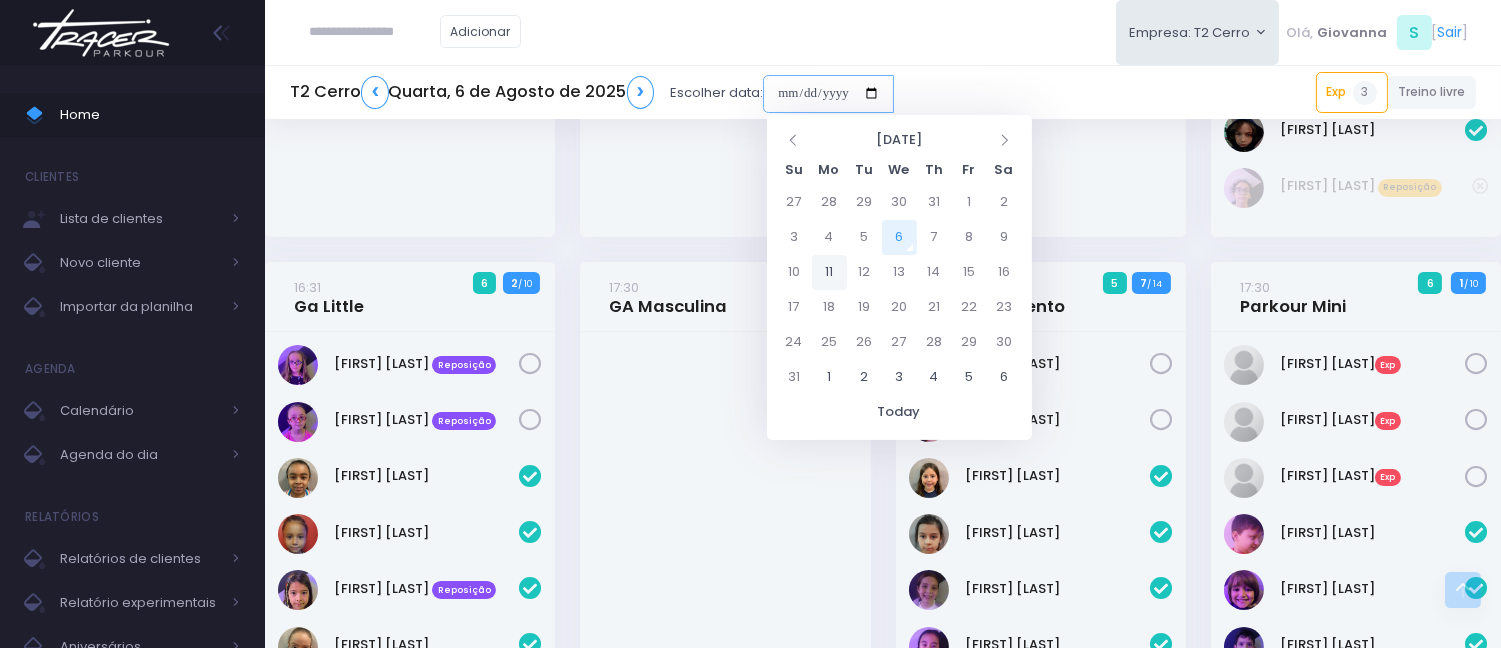 type on "**********" 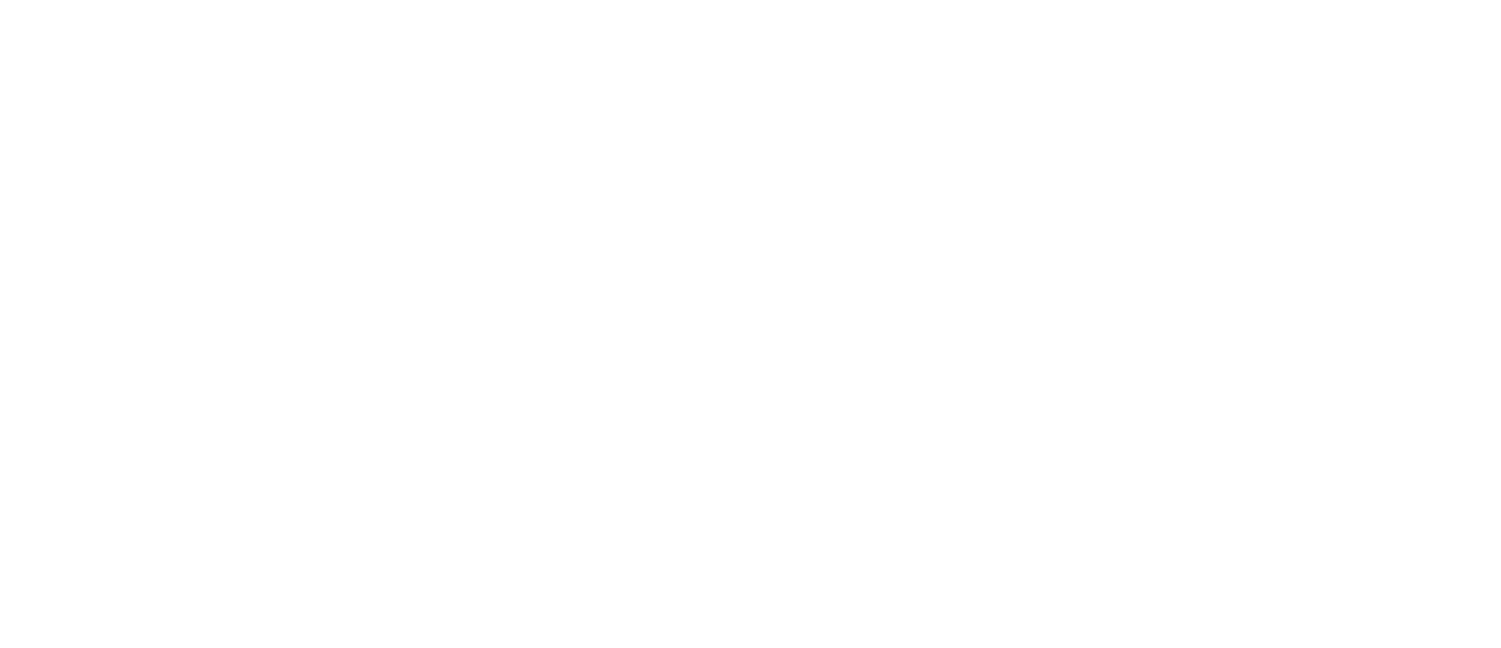 scroll, scrollTop: 0, scrollLeft: 0, axis: both 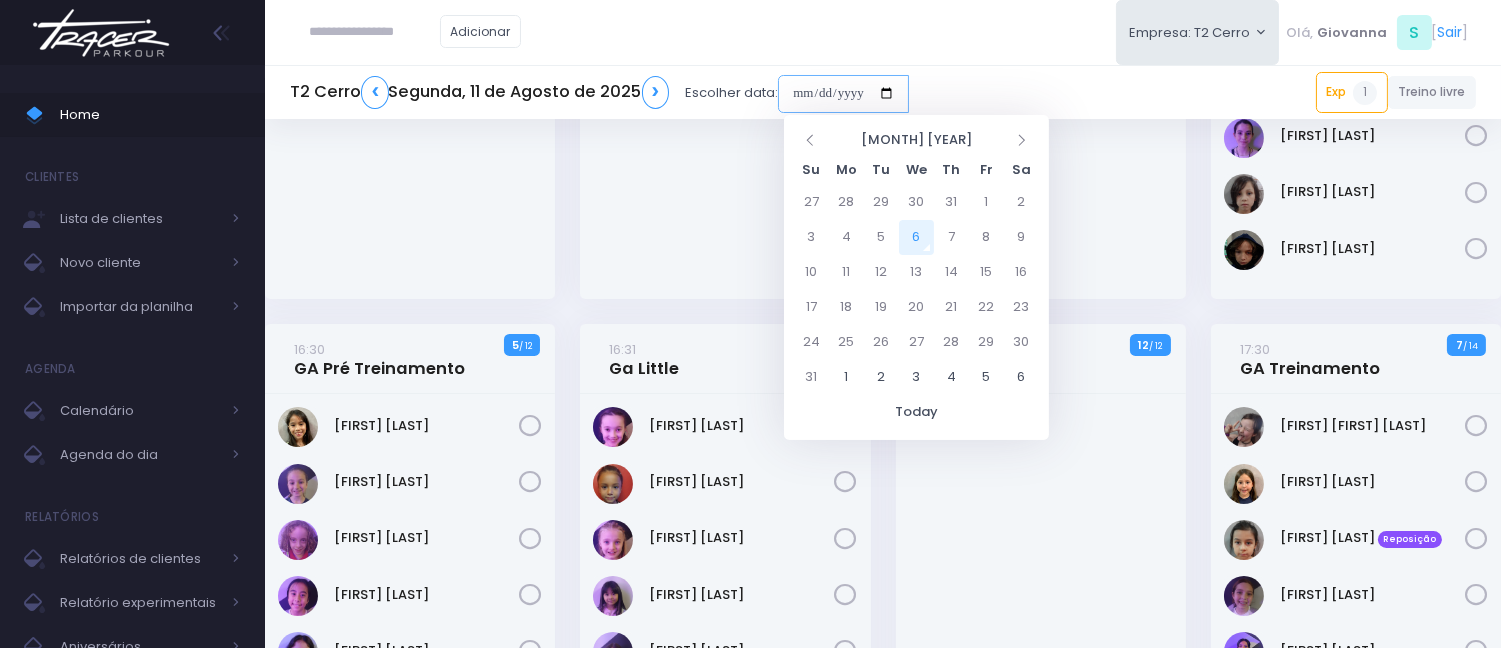click at bounding box center (843, 94) 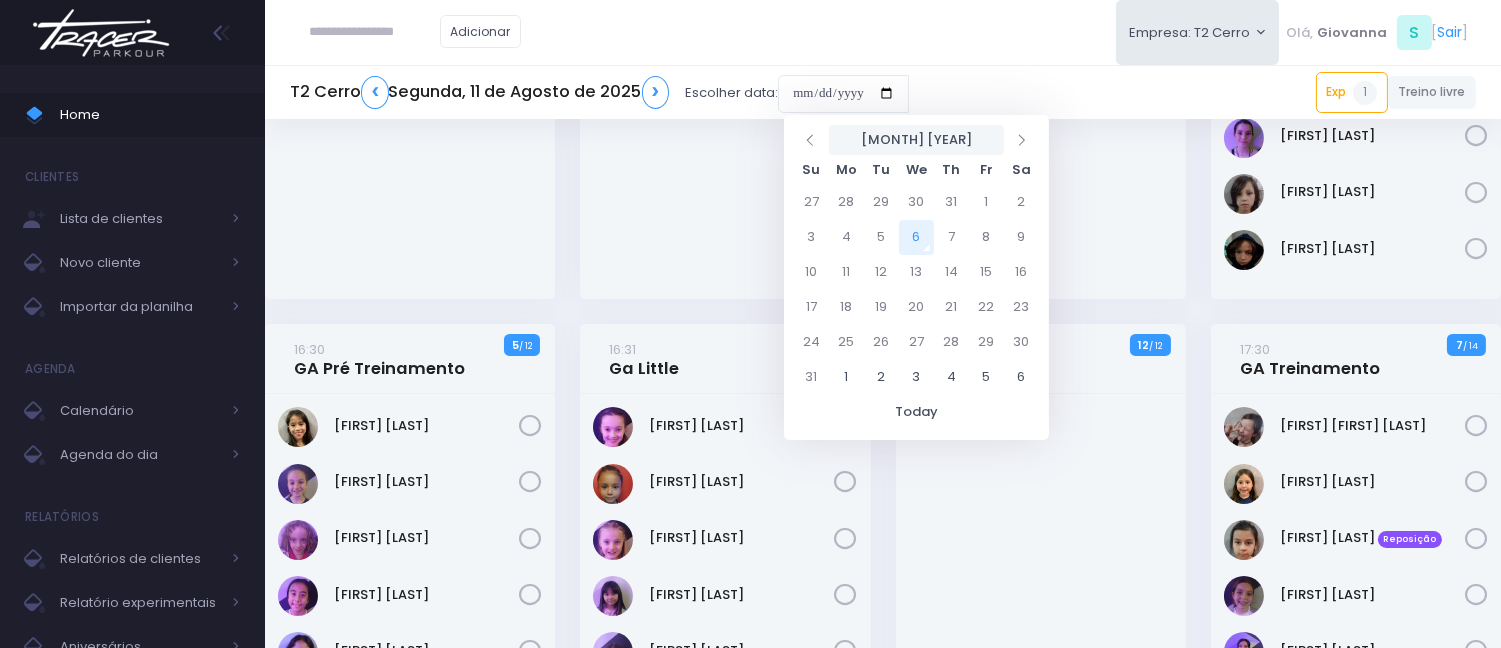 drag, startPoint x: 915, startPoint y: 261, endPoint x: 907, endPoint y: 124, distance: 137.23338 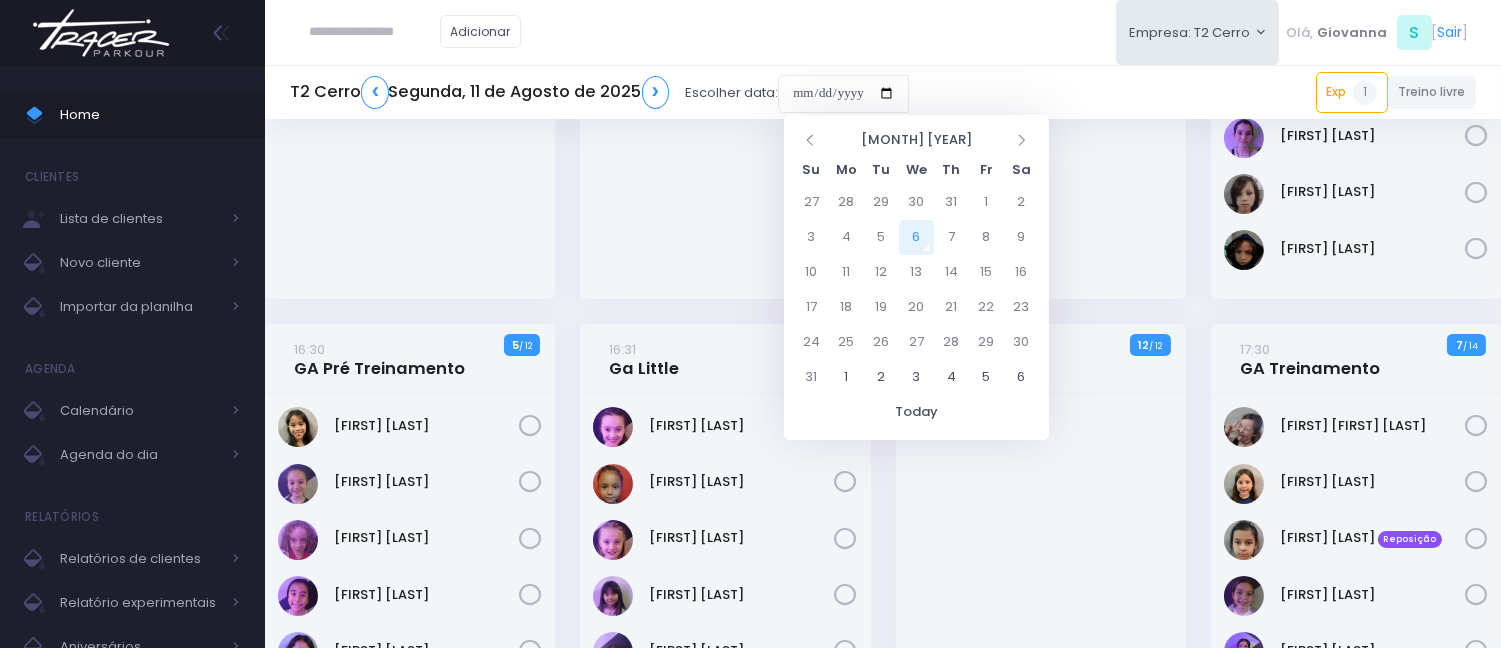 click on "Adicionar
Empresa: T2 Cerro
T2 Cerro T3 Santana T4 Pompeia Olá, S [" at bounding box center [883, 32] 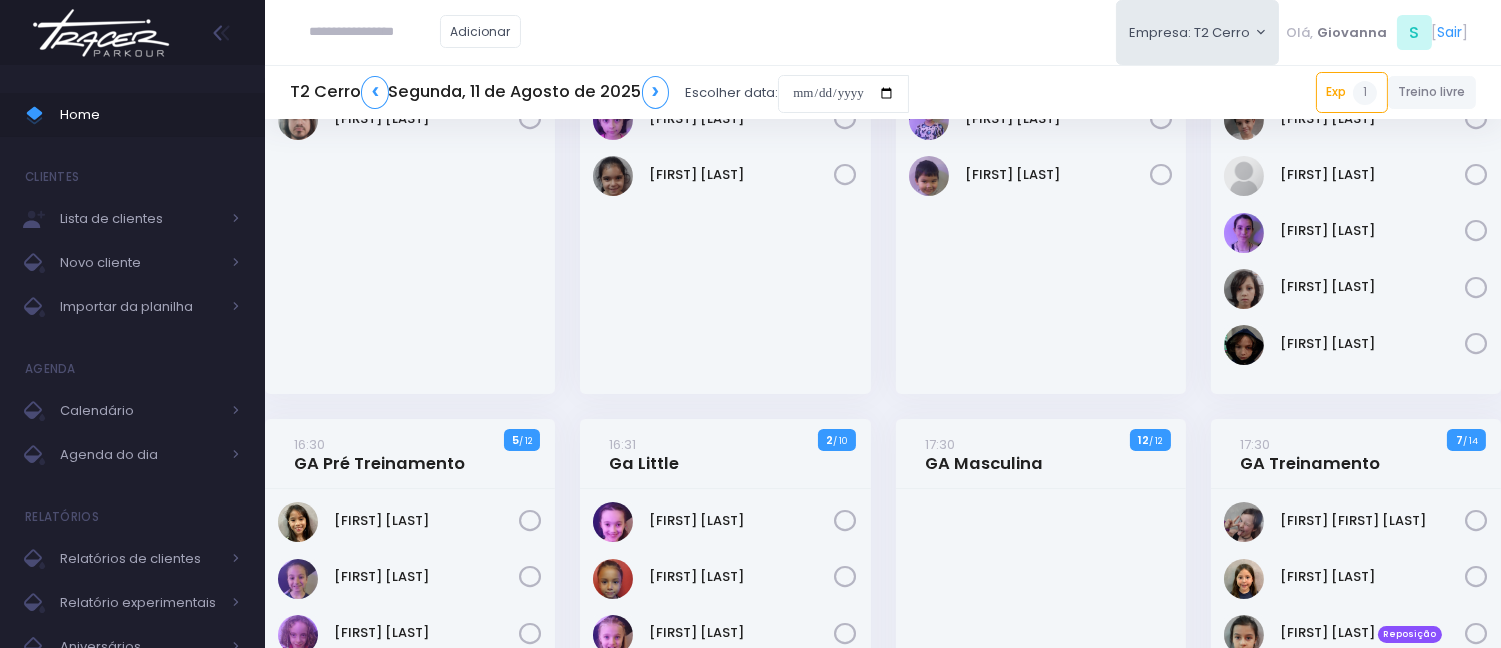 scroll, scrollTop: 111, scrollLeft: 0, axis: vertical 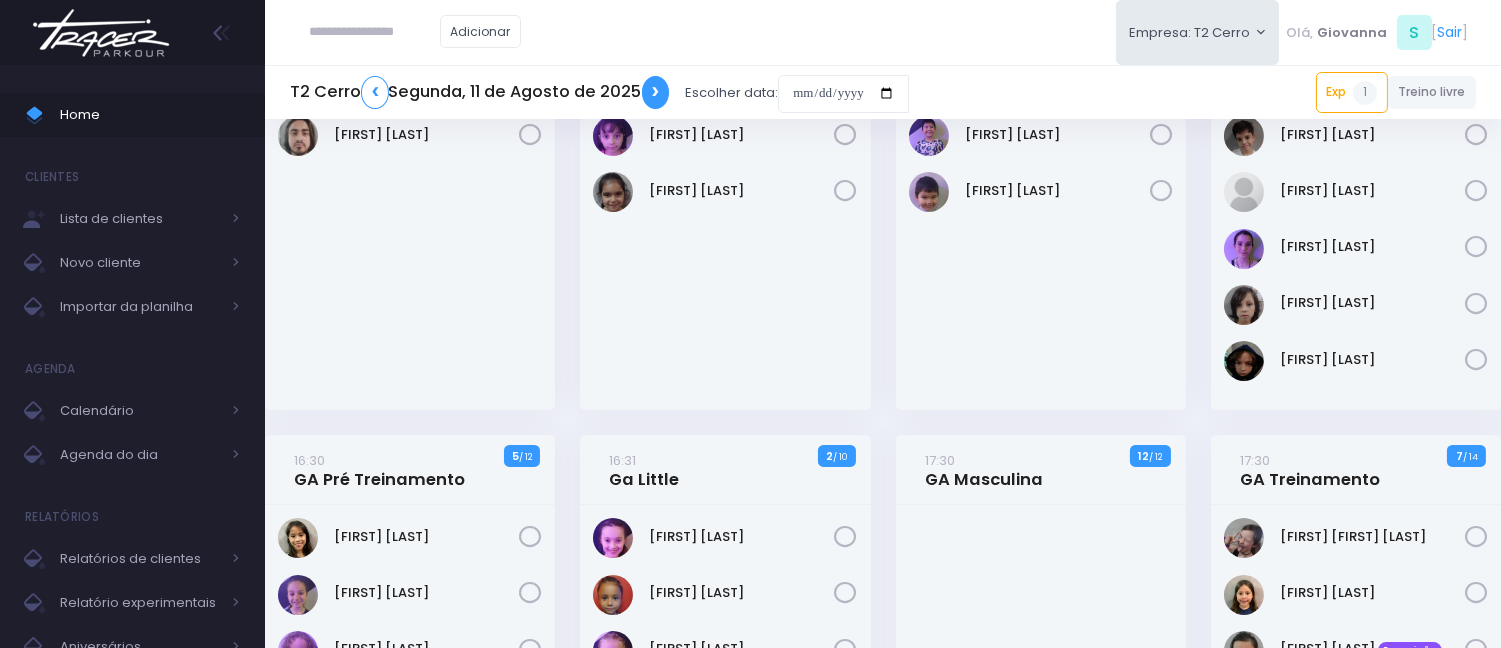 click on "❯" at bounding box center (656, 92) 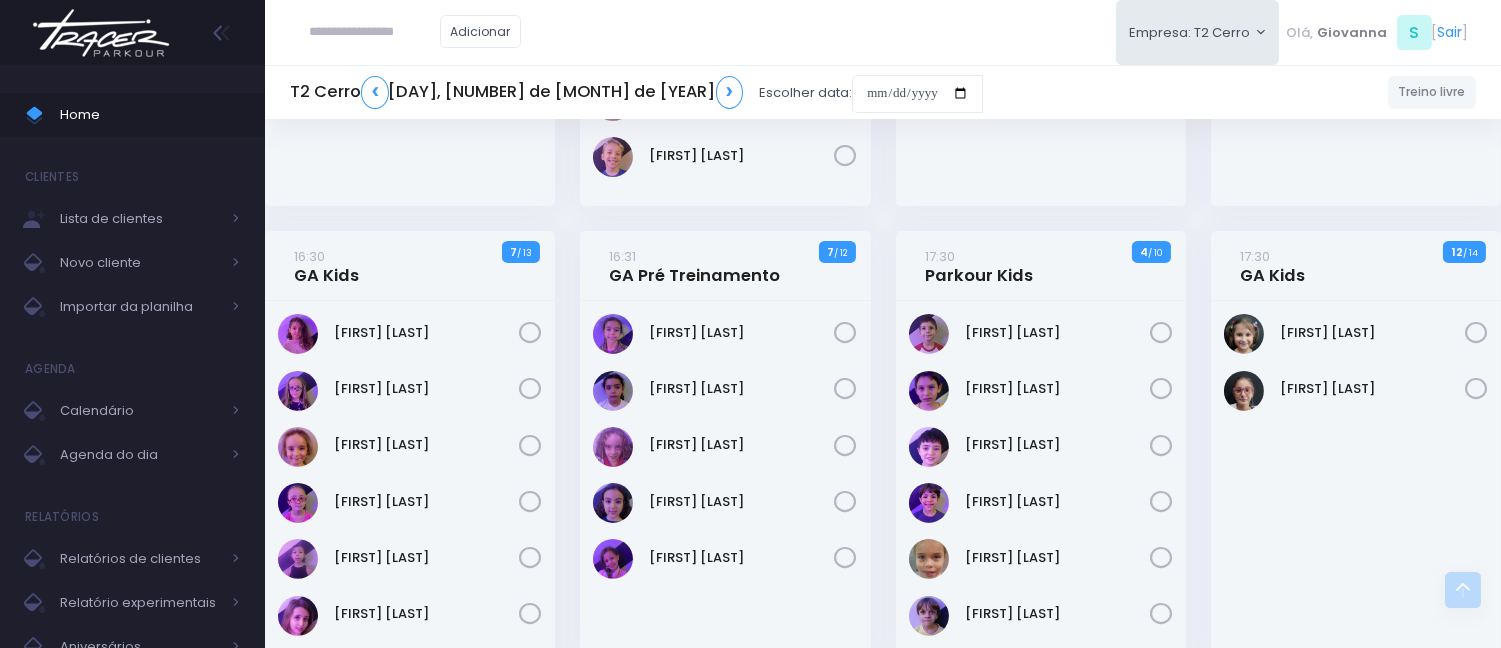 scroll, scrollTop: 1222, scrollLeft: 0, axis: vertical 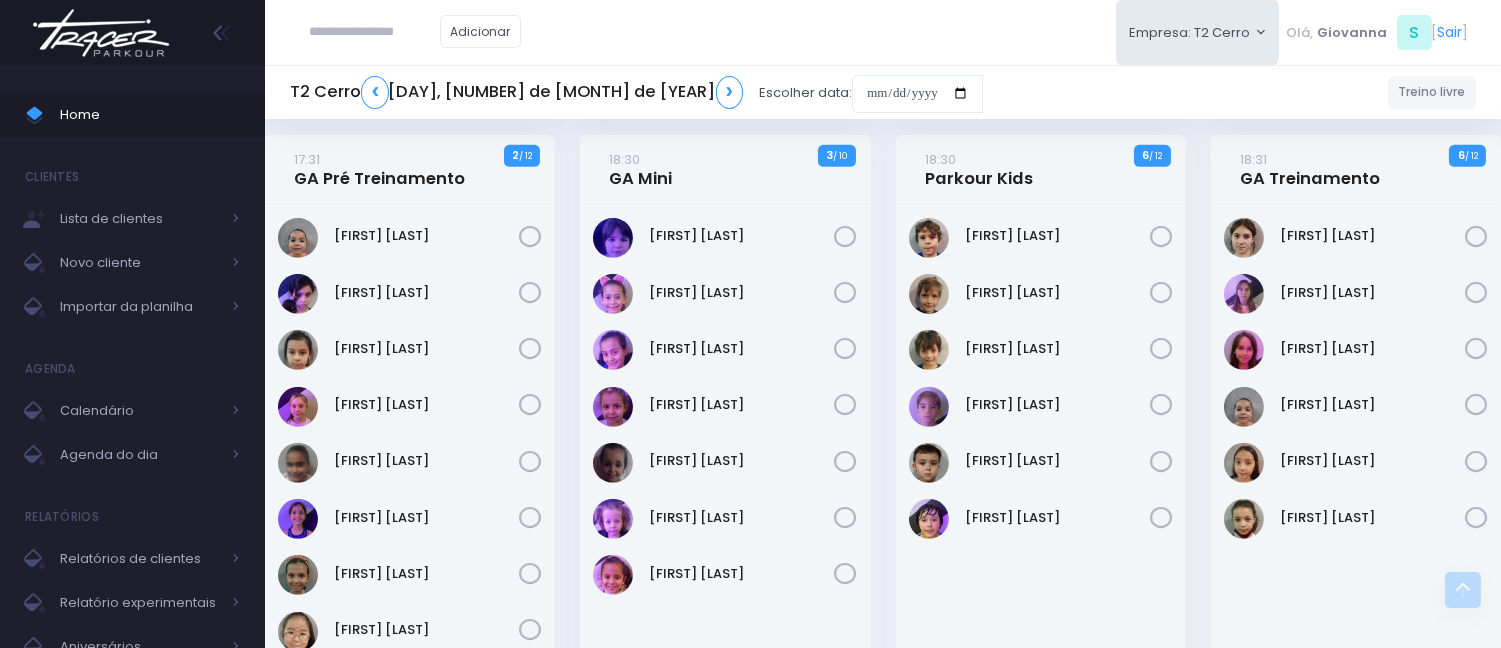click on "Adicionar
Empresa: T2 Cerro
T2 Cerro T3 Santana T4 Pompeia Olá, S [" at bounding box center (883, 32) 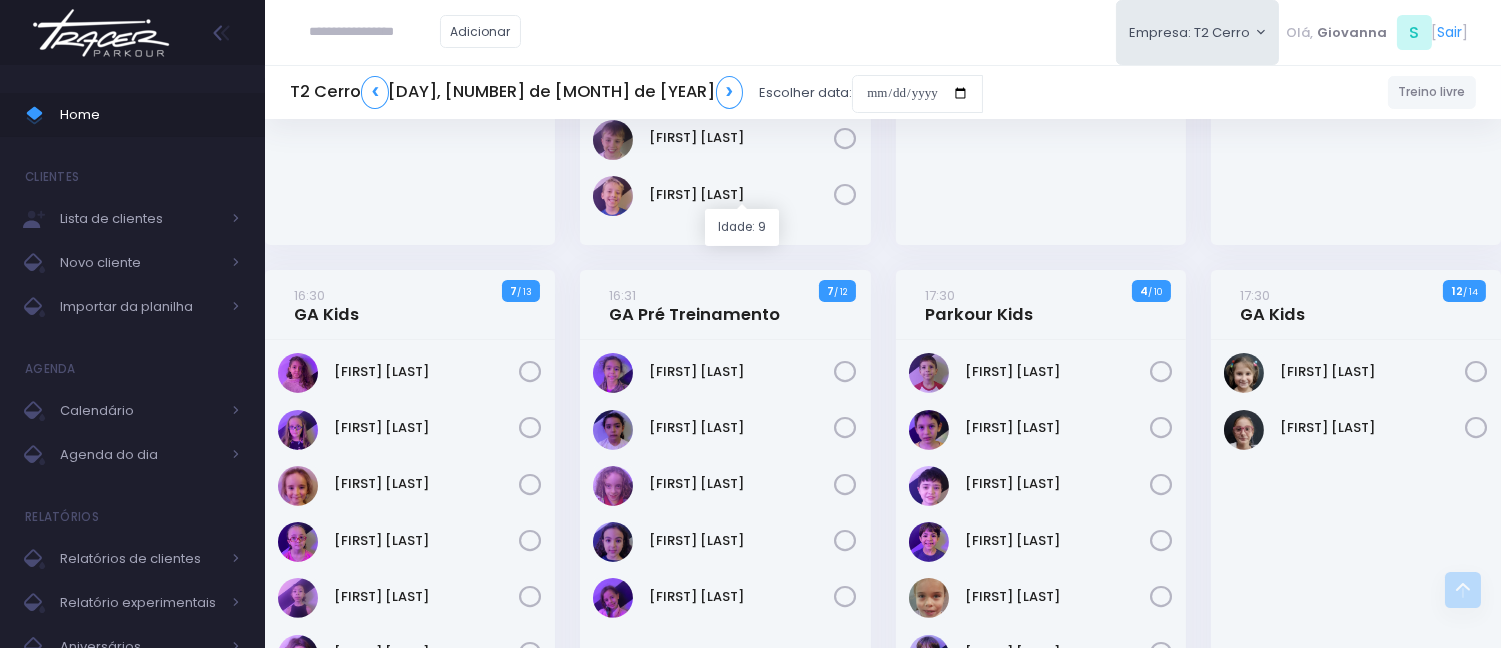 scroll, scrollTop: 1111, scrollLeft: 0, axis: vertical 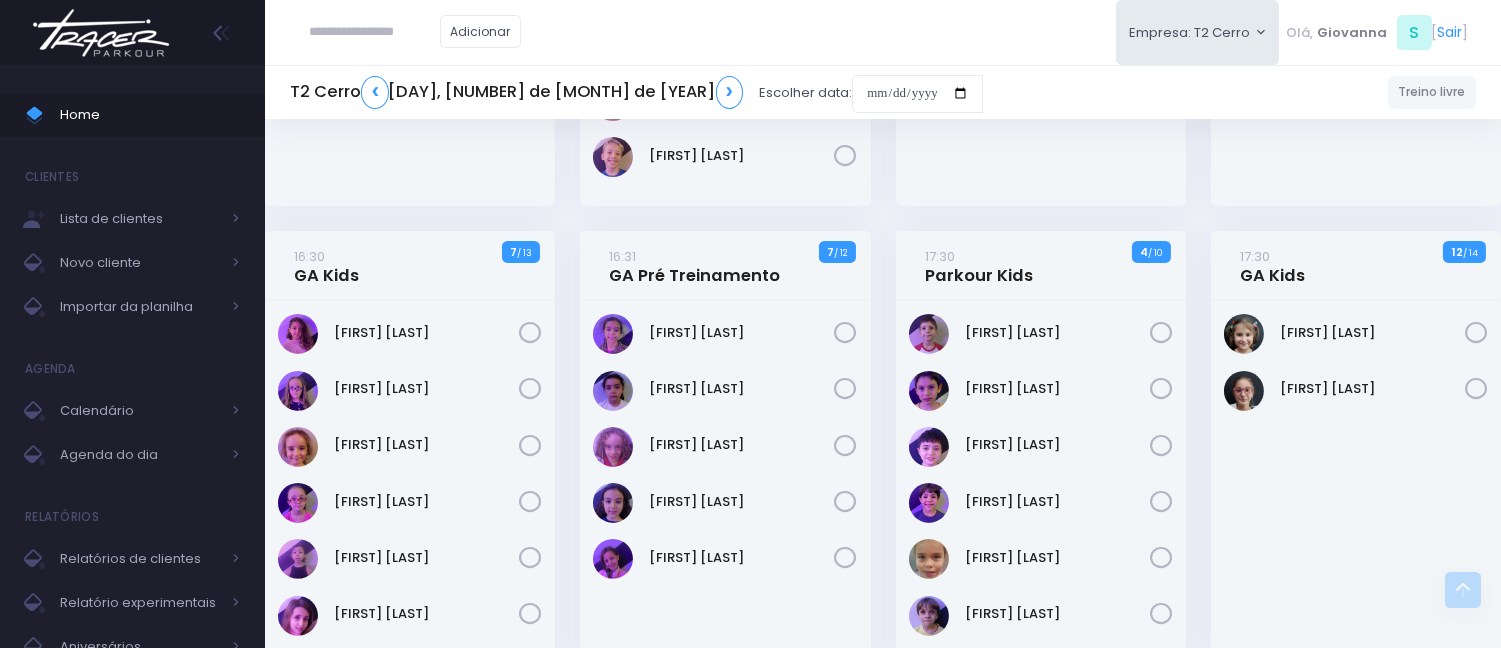 click at bounding box center (375, 32) 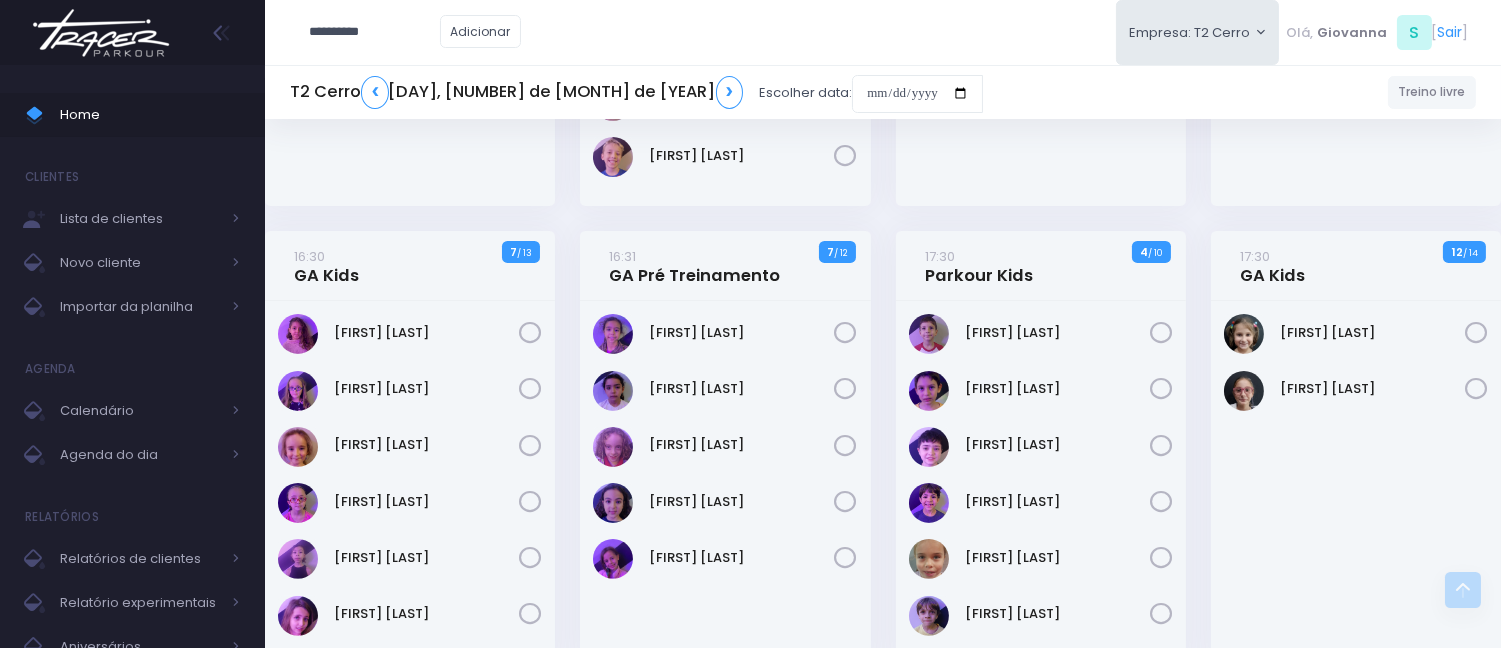 click on "**********" at bounding box center (375, 32) 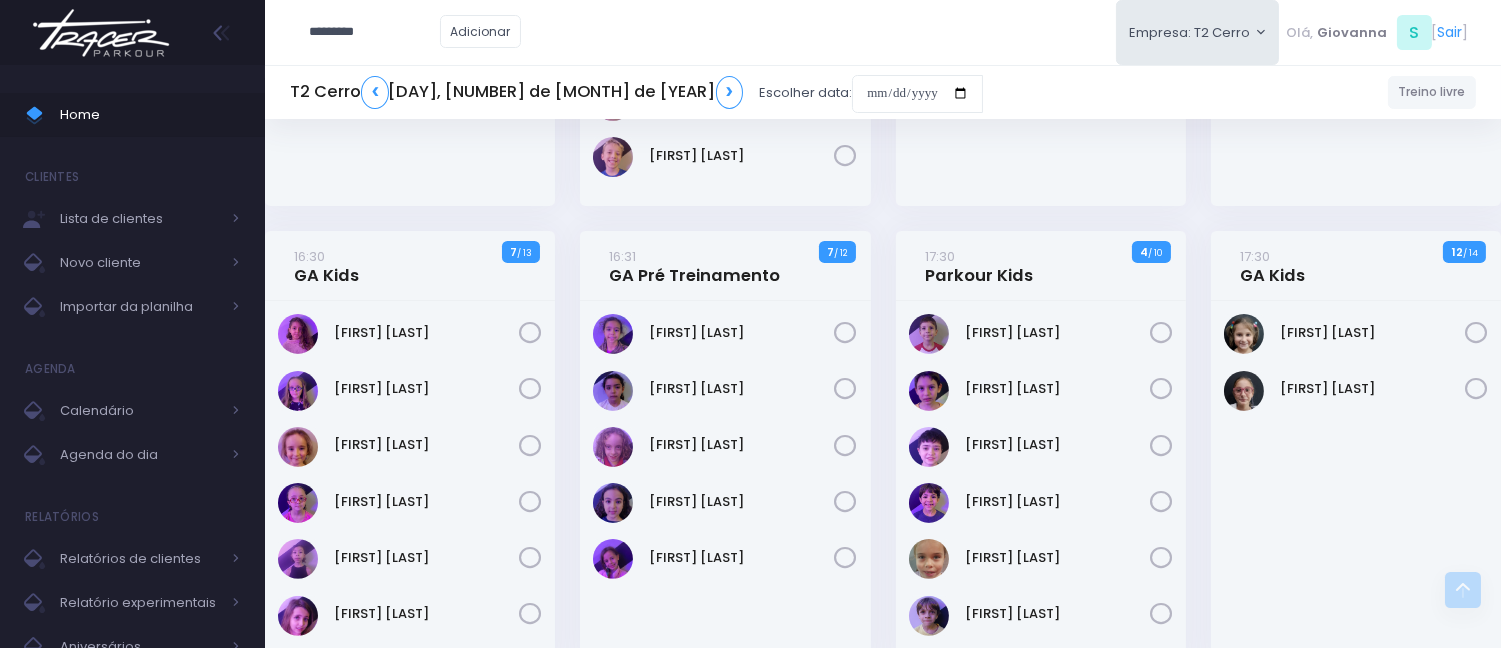 type on "*********" 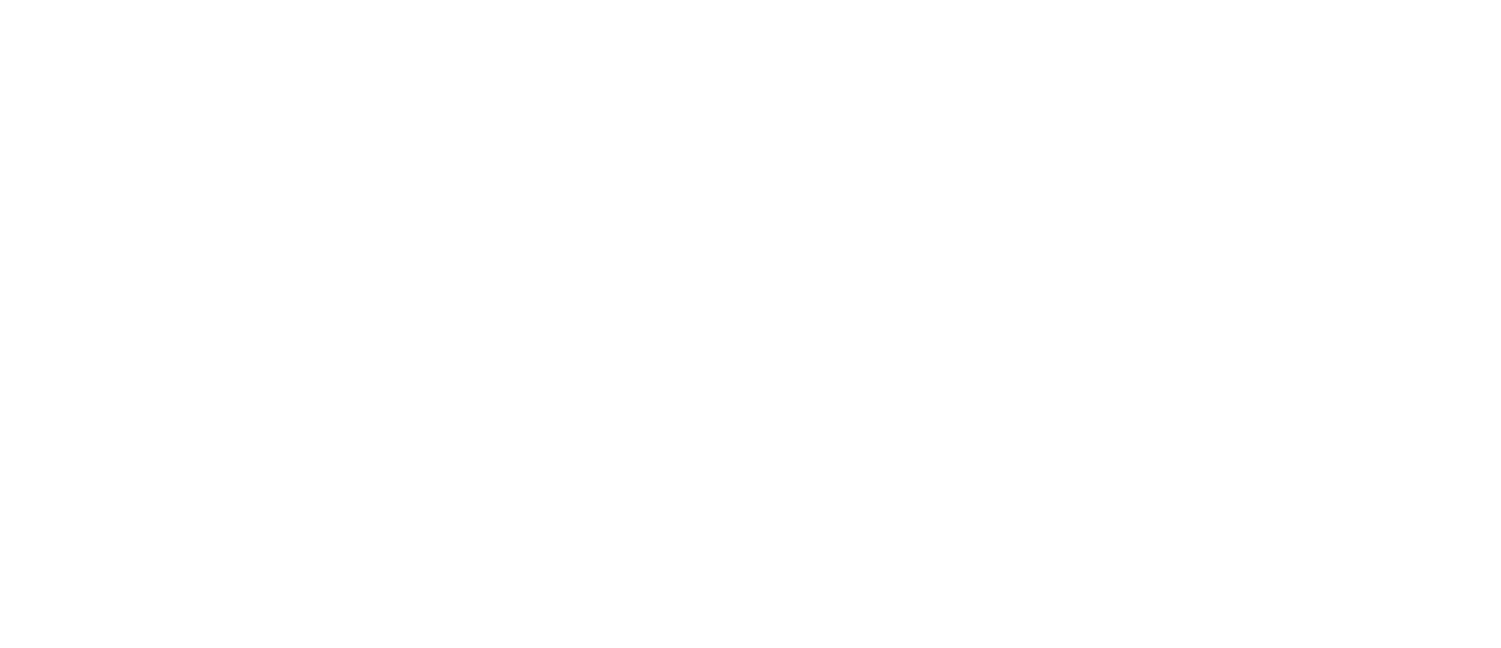 scroll, scrollTop: 0, scrollLeft: 0, axis: both 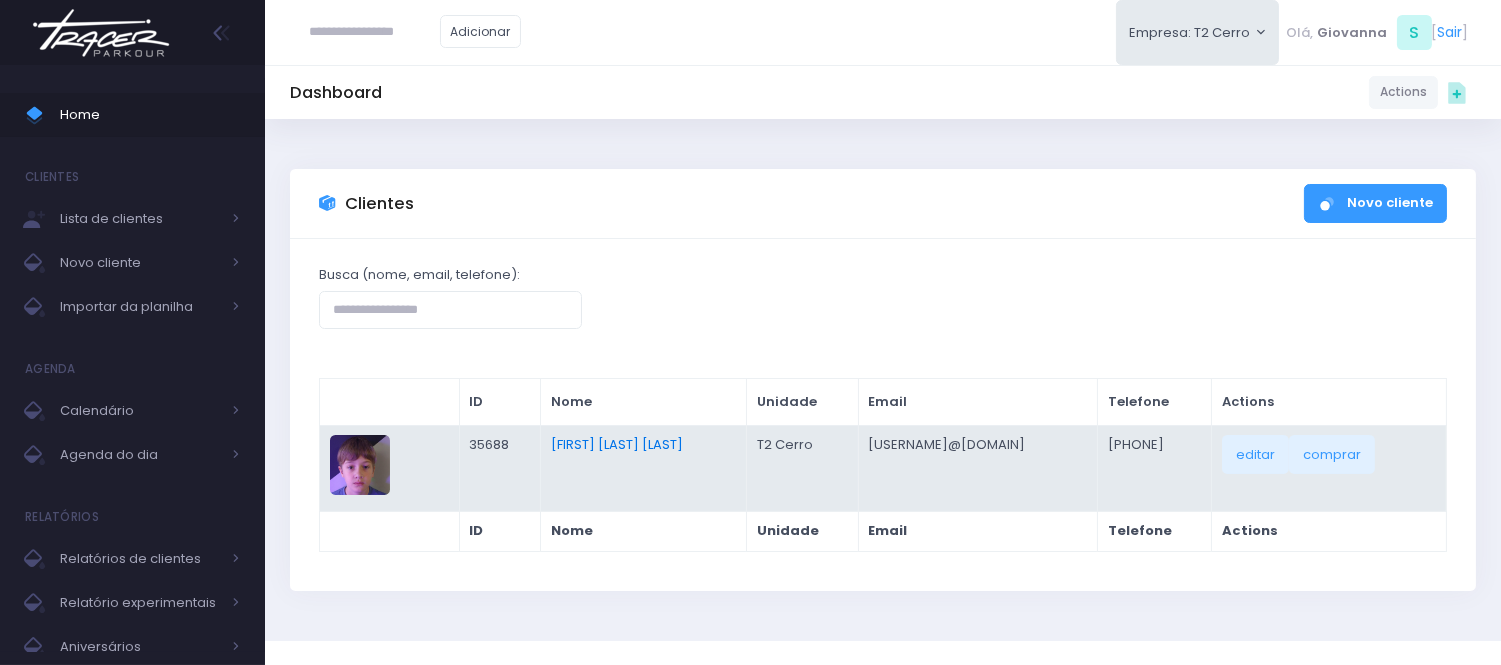 click on "Luca Cerutti Tufano" at bounding box center [617, 444] 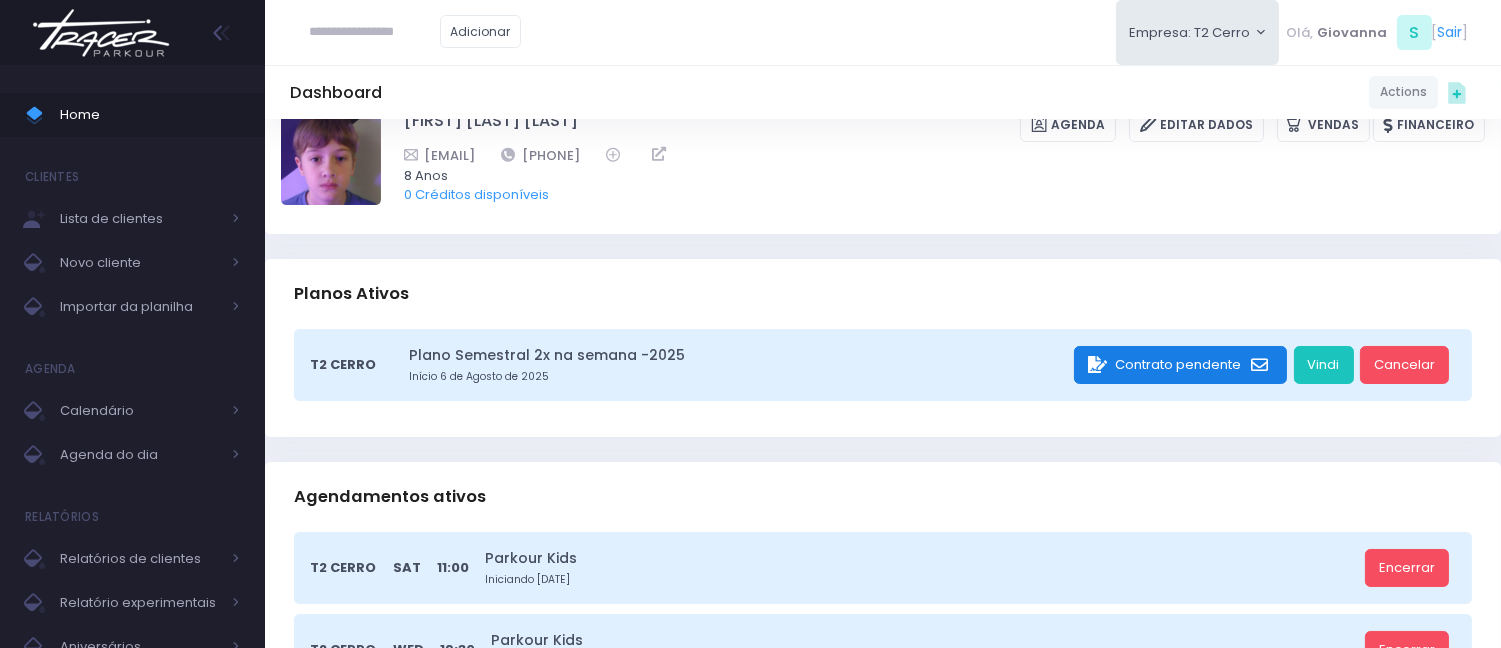 scroll, scrollTop: 111, scrollLeft: 0, axis: vertical 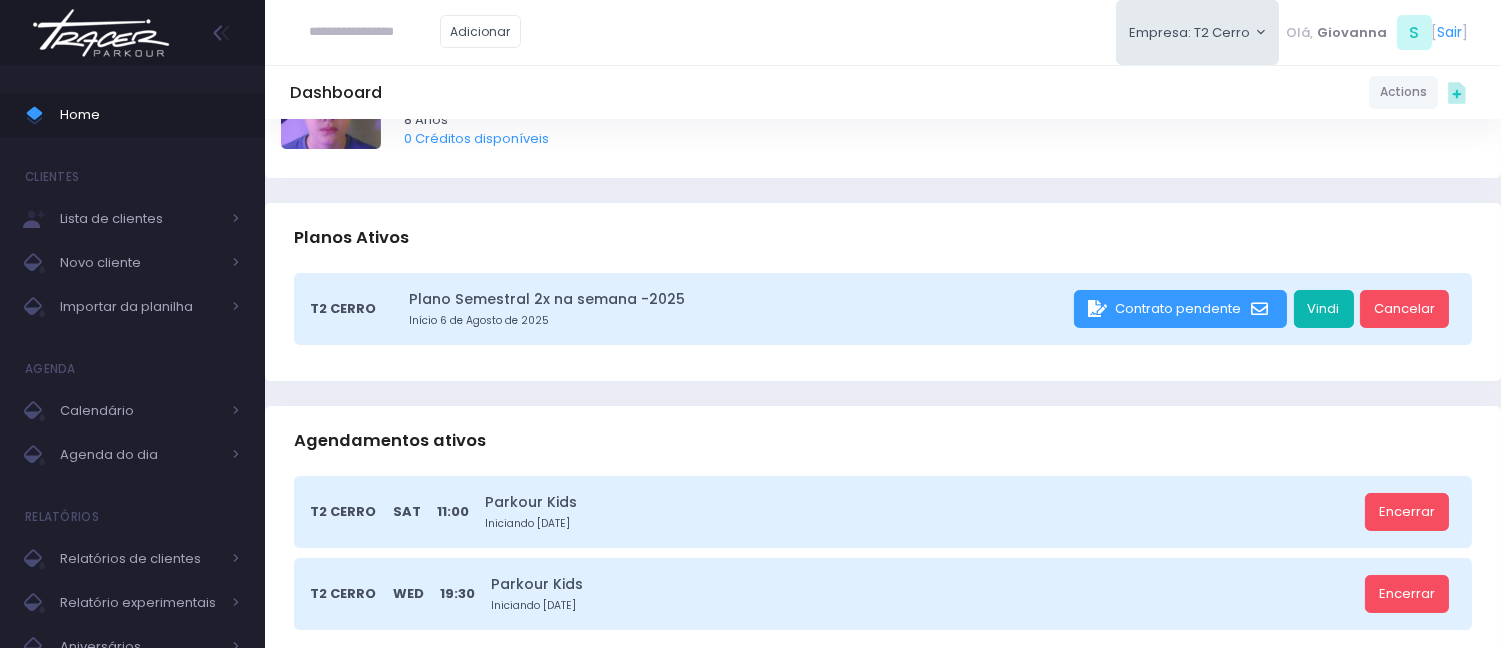 click on "Vindi" at bounding box center (1324, 309) 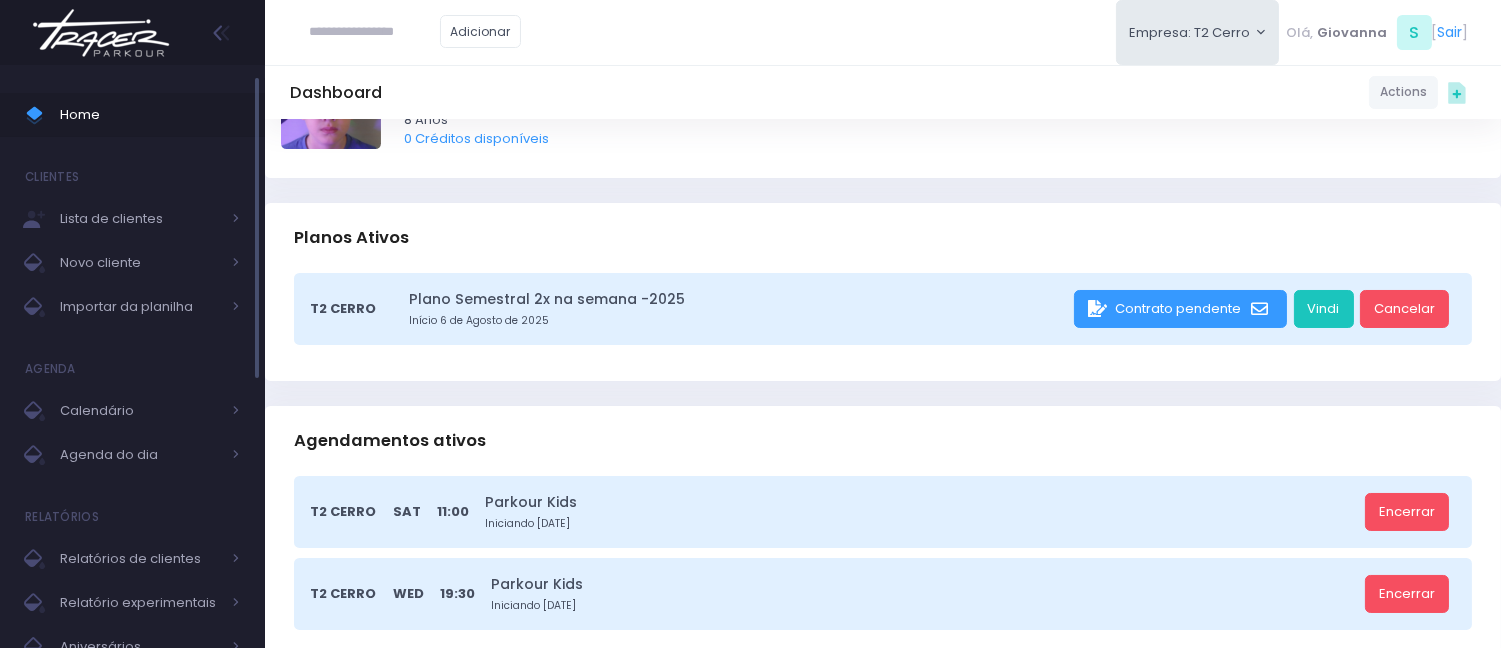 click on "Home" at bounding box center [150, 115] 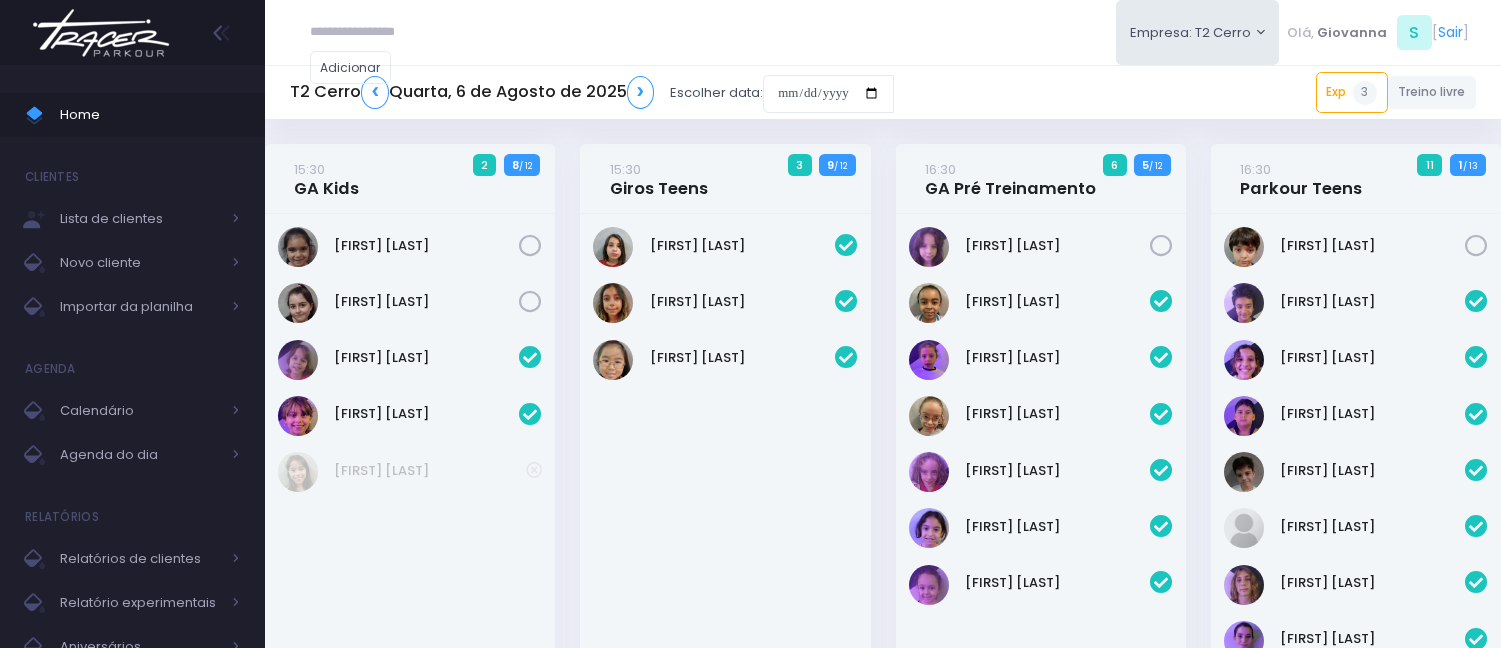scroll, scrollTop: 0, scrollLeft: 0, axis: both 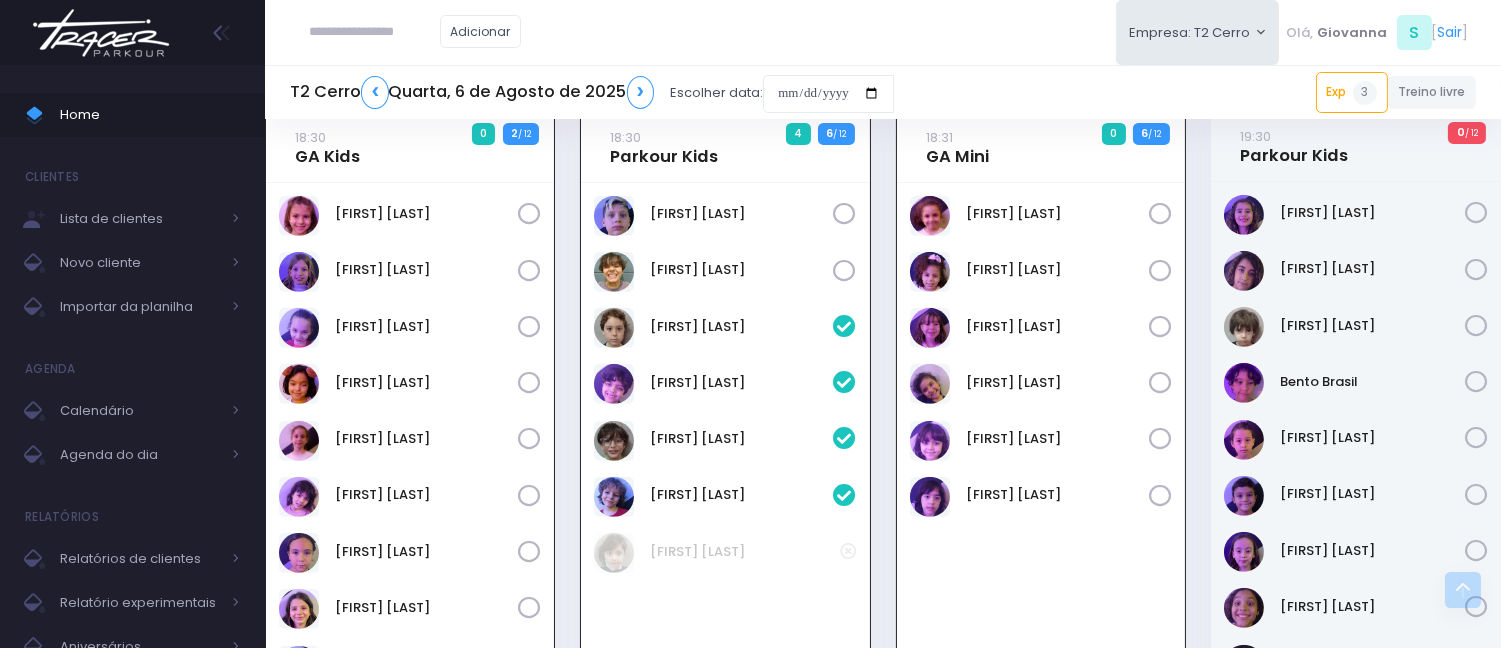 click on "Adicionar
Empresa: T2 Cerro
T2 Cerro T3 Santana T4 Pompeia Olá, S [" at bounding box center [883, 32] 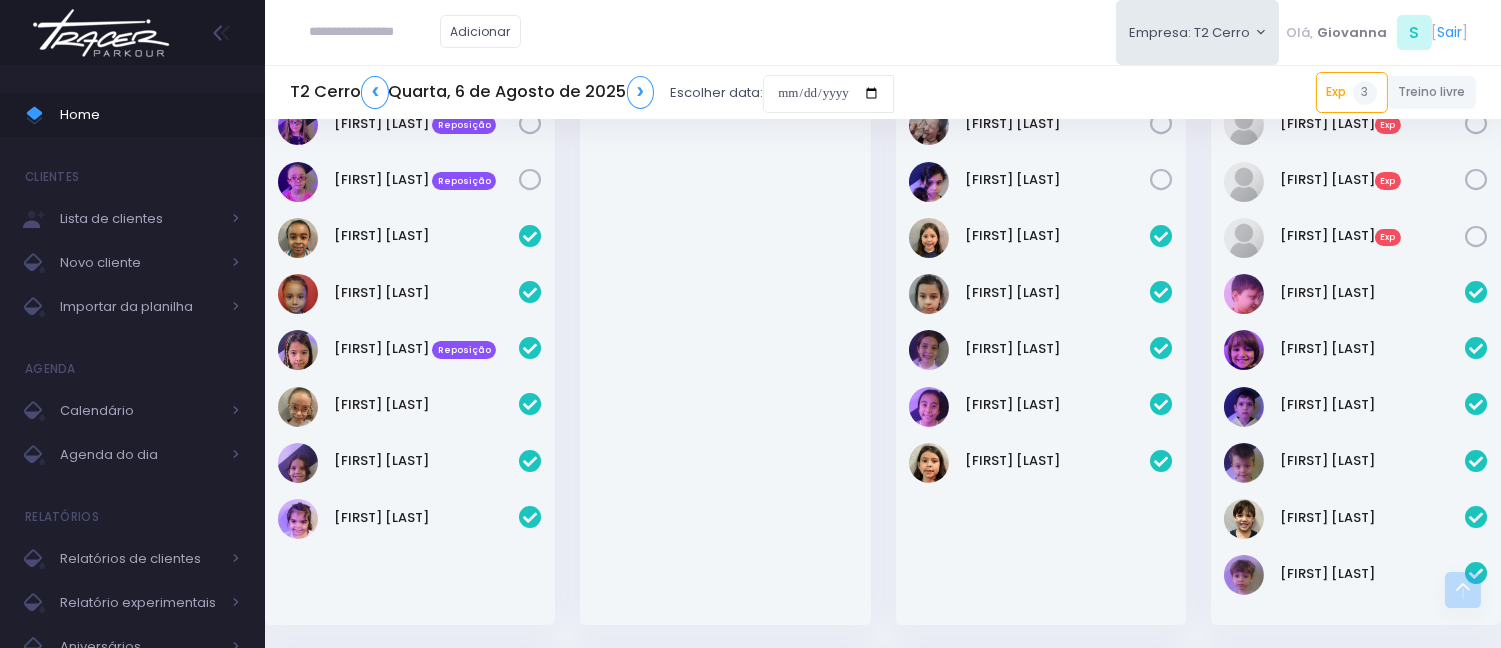 scroll, scrollTop: 956, scrollLeft: 0, axis: vertical 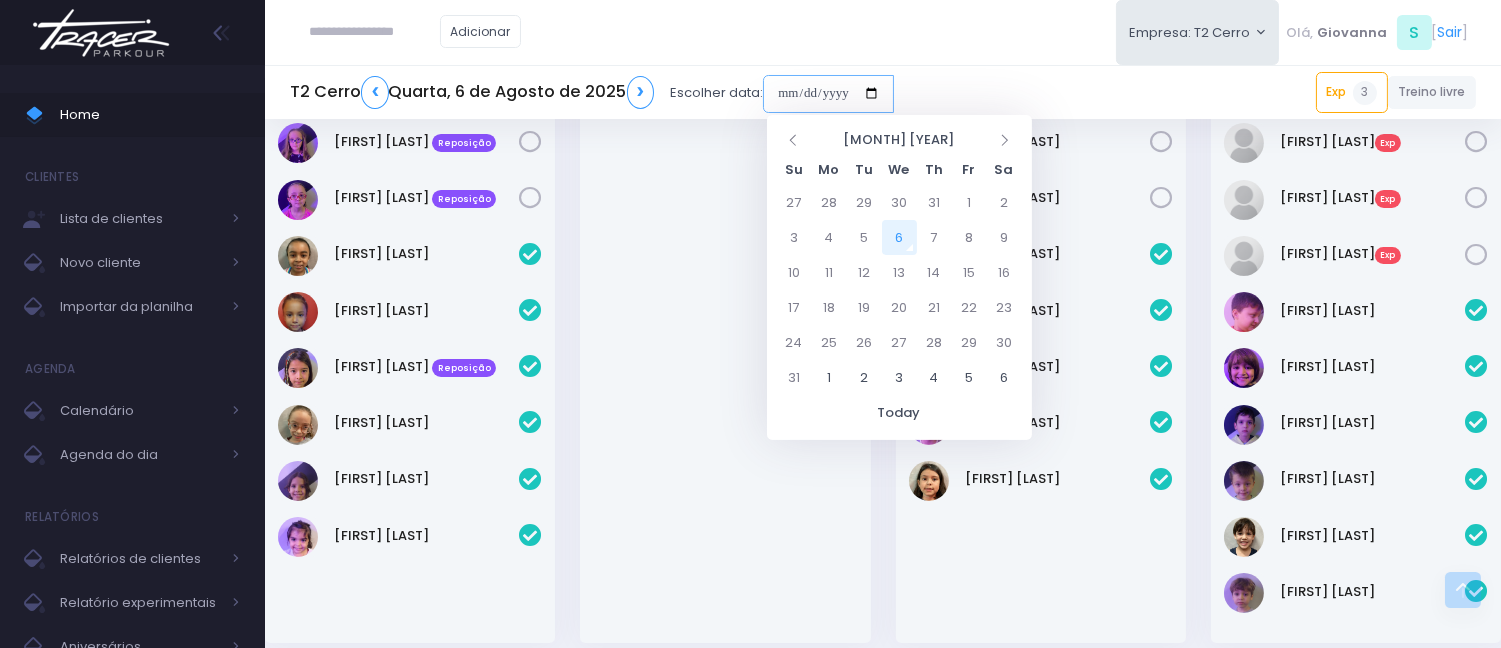 click at bounding box center [828, 94] 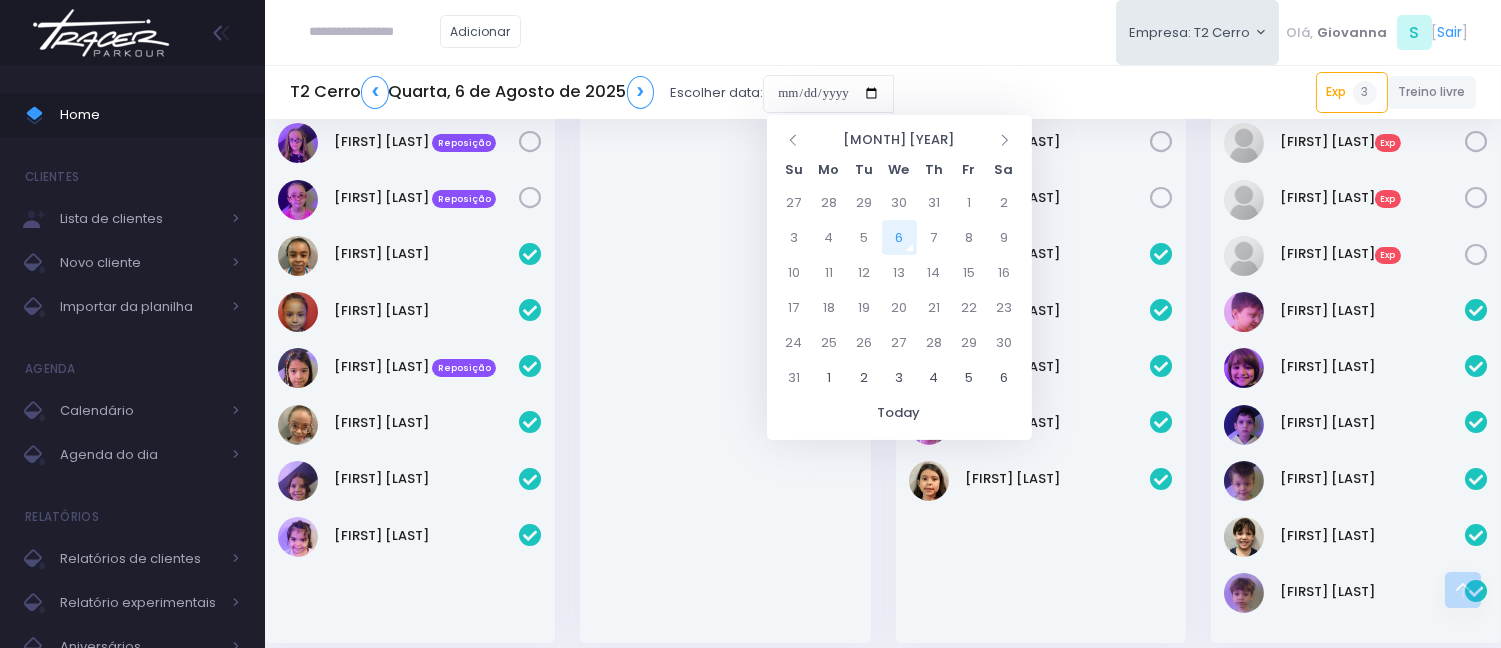click at bounding box center [725, 376] 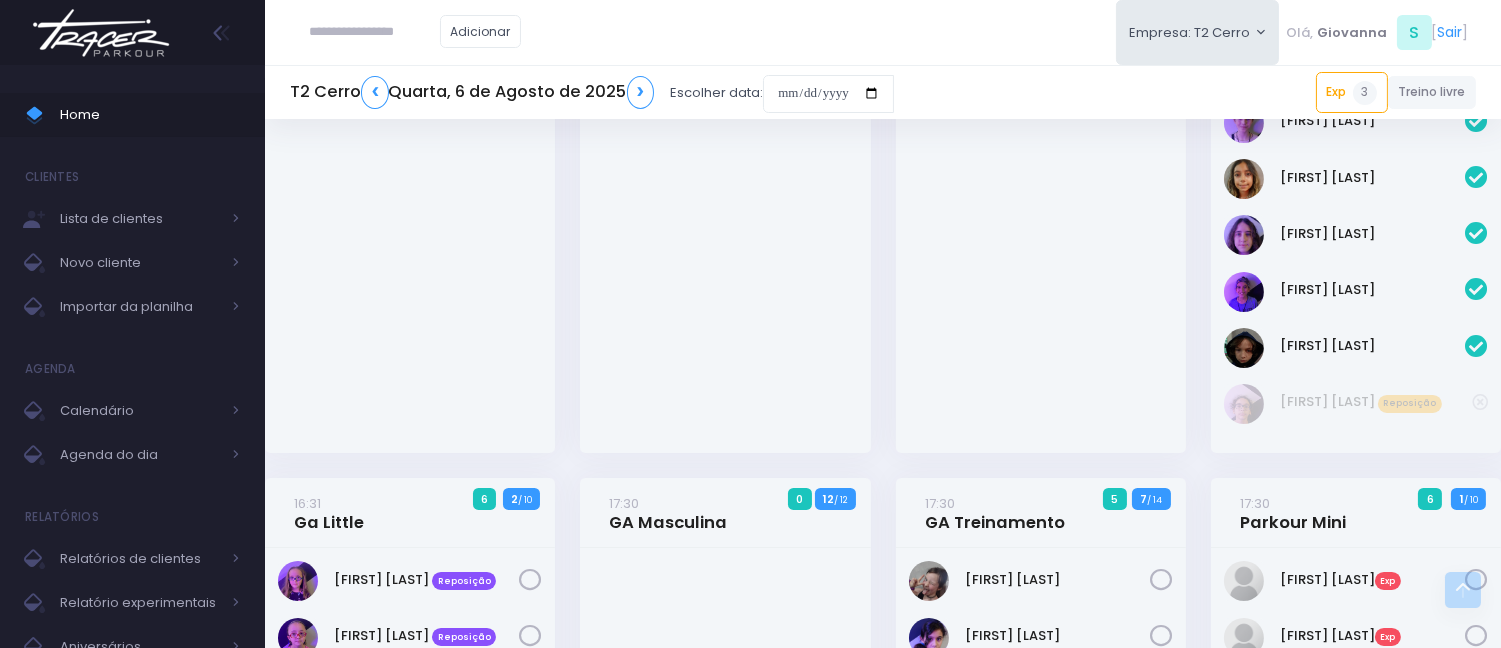 scroll, scrollTop: 401, scrollLeft: 0, axis: vertical 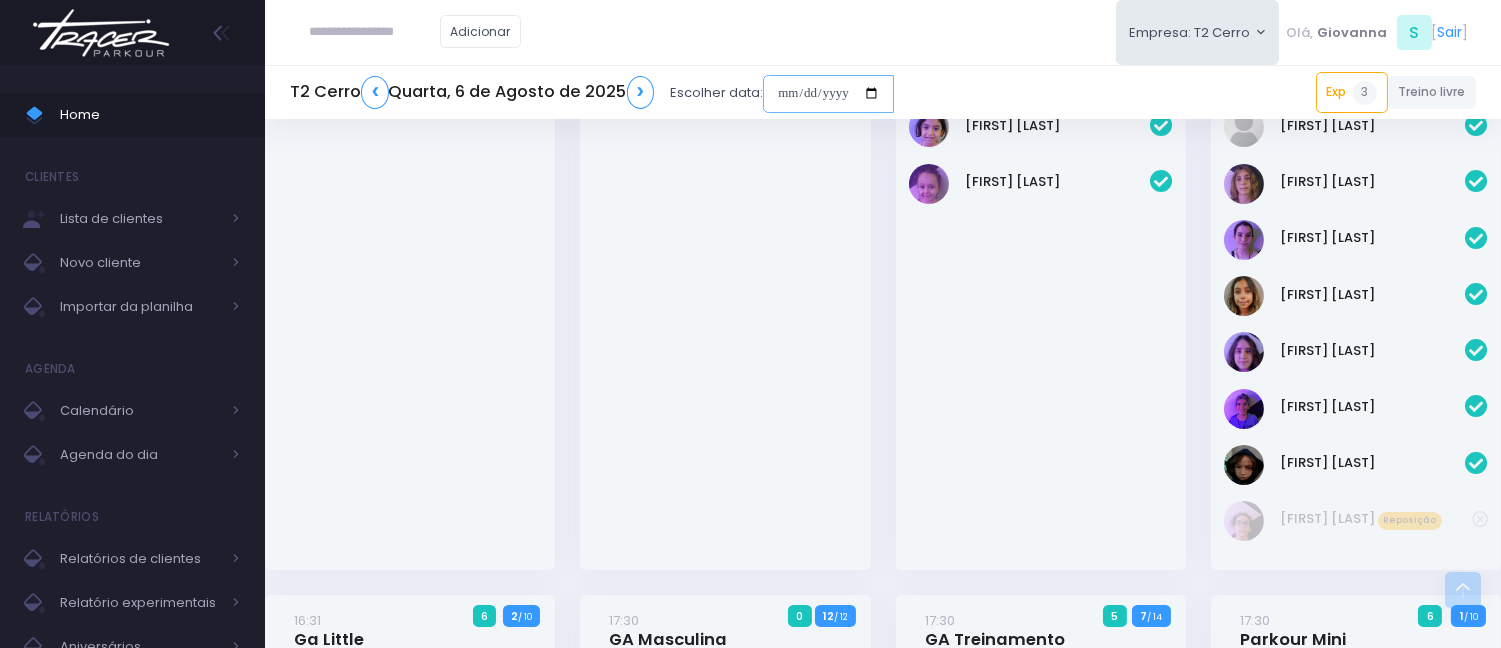 click at bounding box center (828, 94) 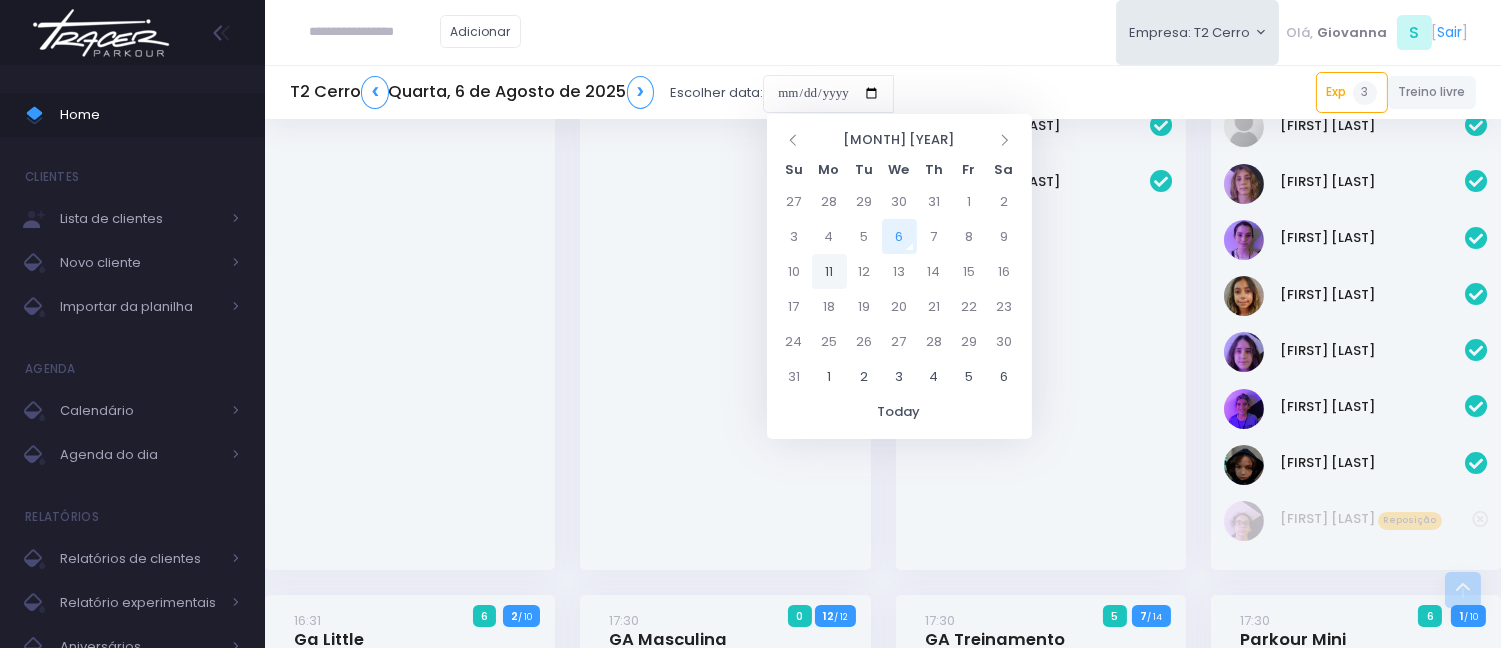 click on "11" at bounding box center [829, 271] 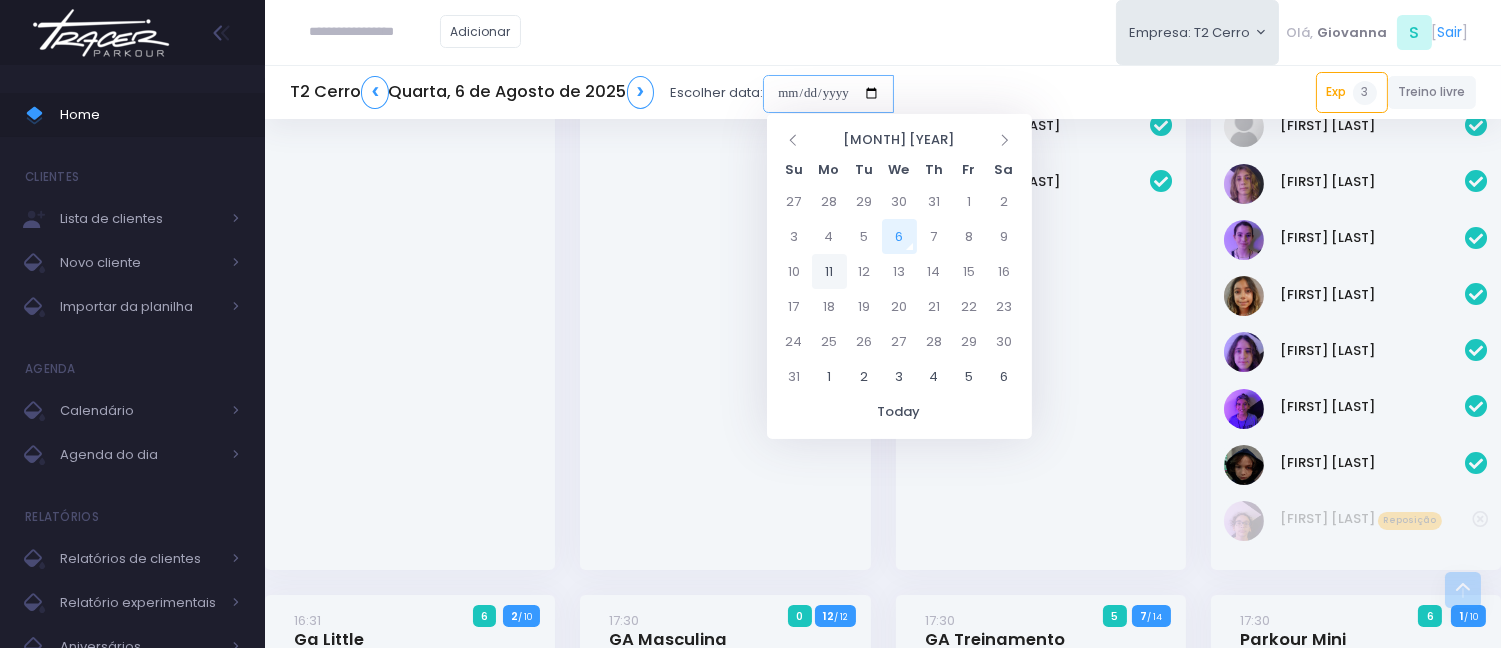 type on "**********" 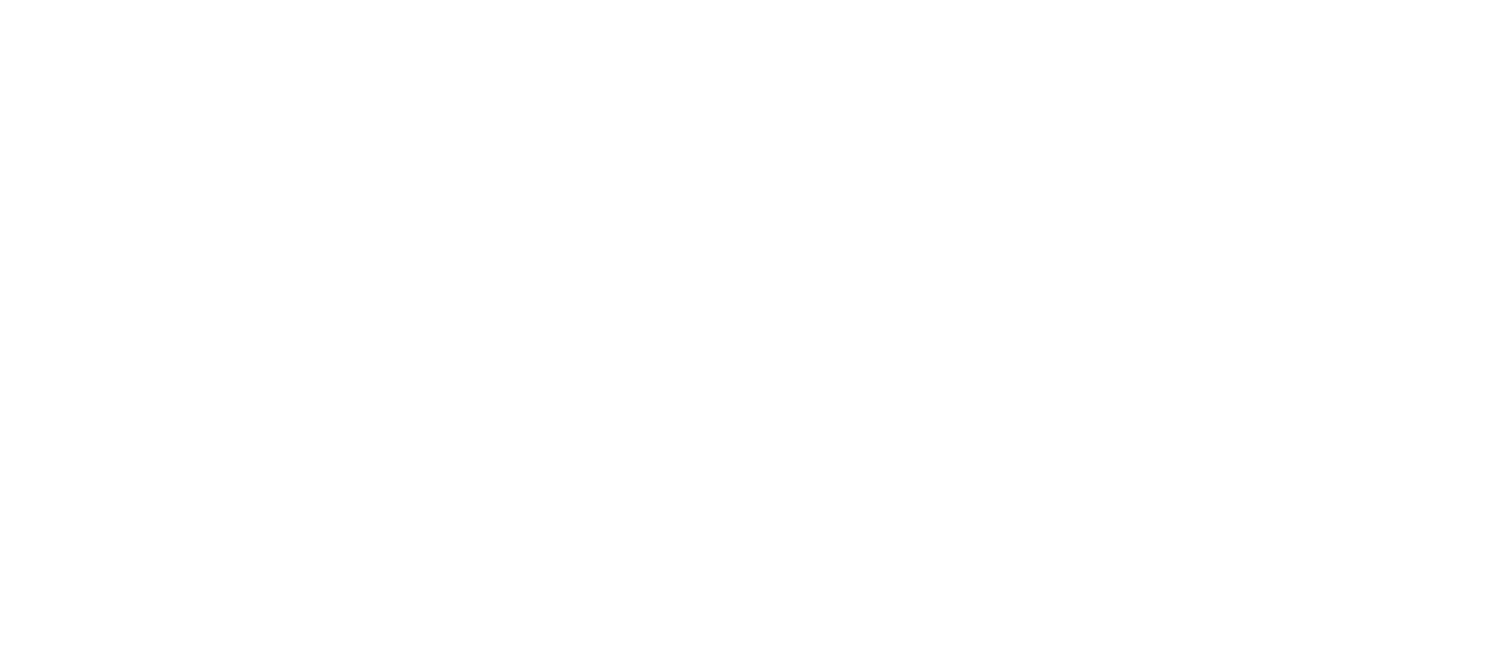 scroll, scrollTop: 0, scrollLeft: 0, axis: both 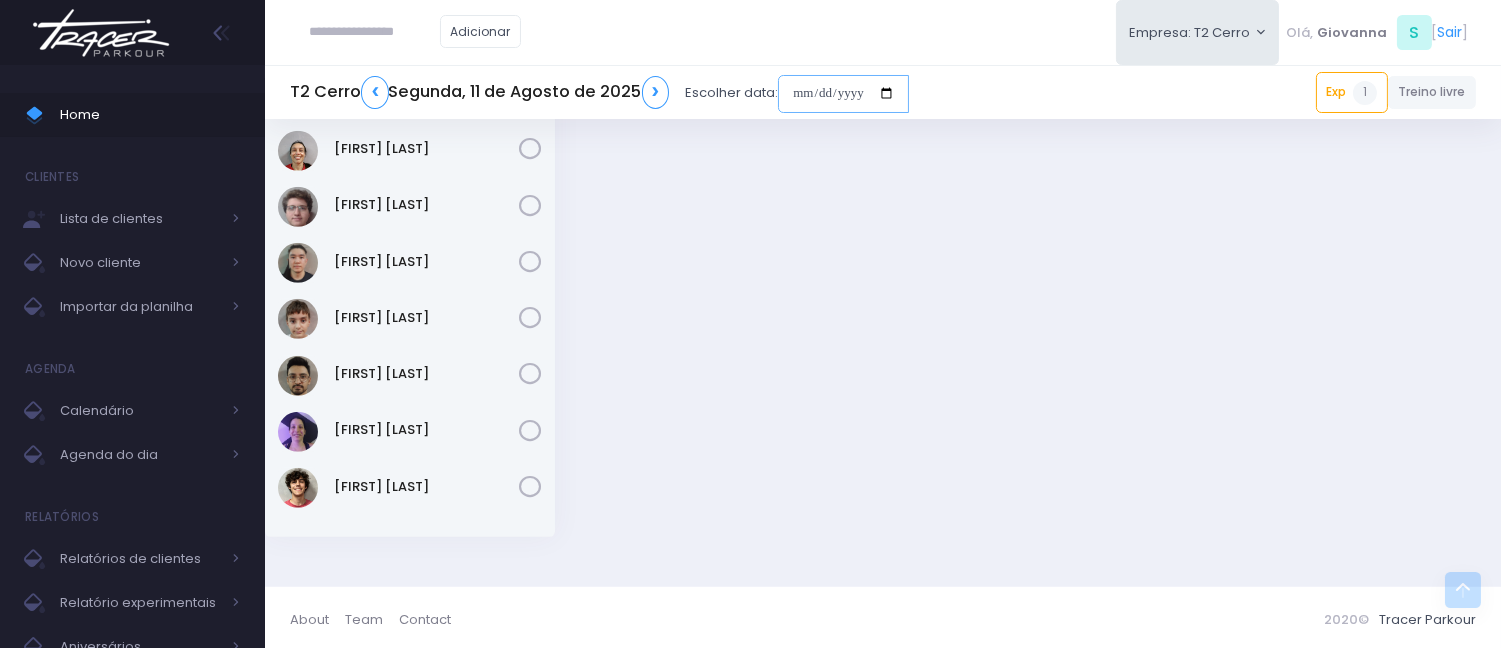 click at bounding box center (843, 94) 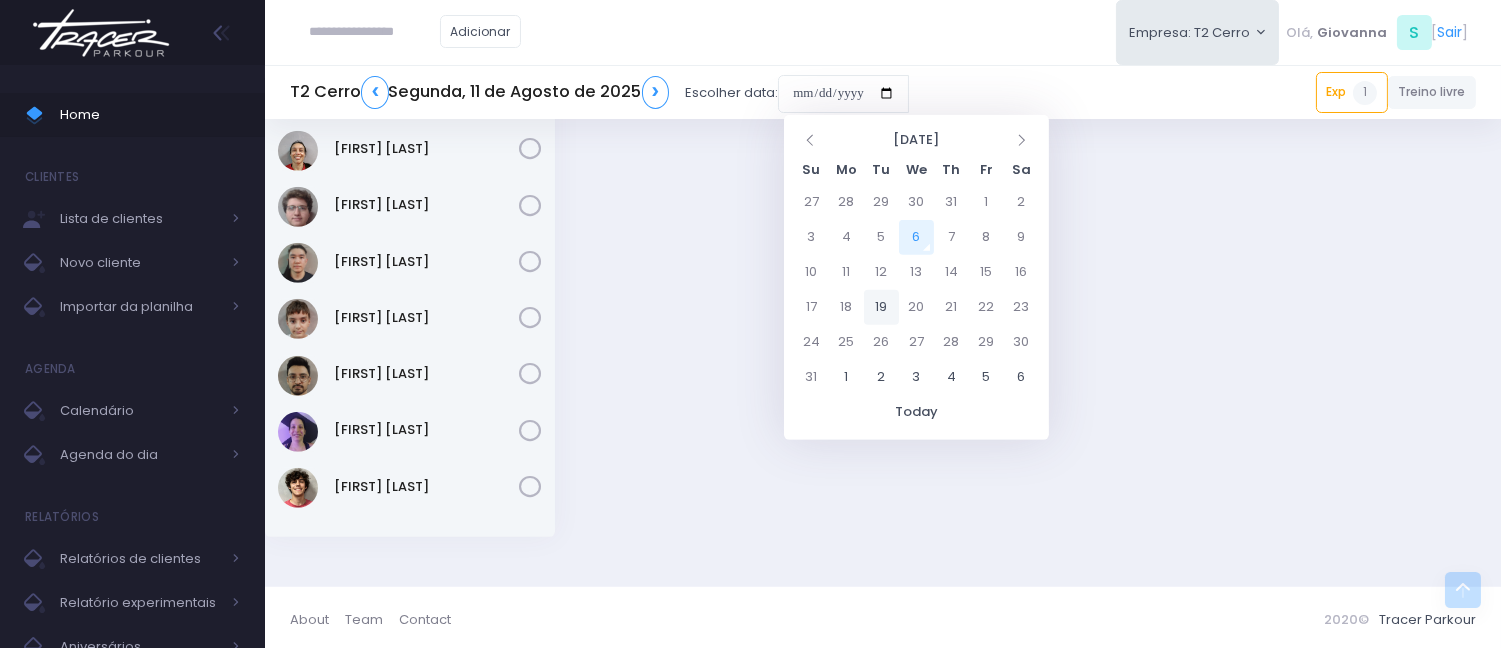 click on "19" at bounding box center [881, 307] 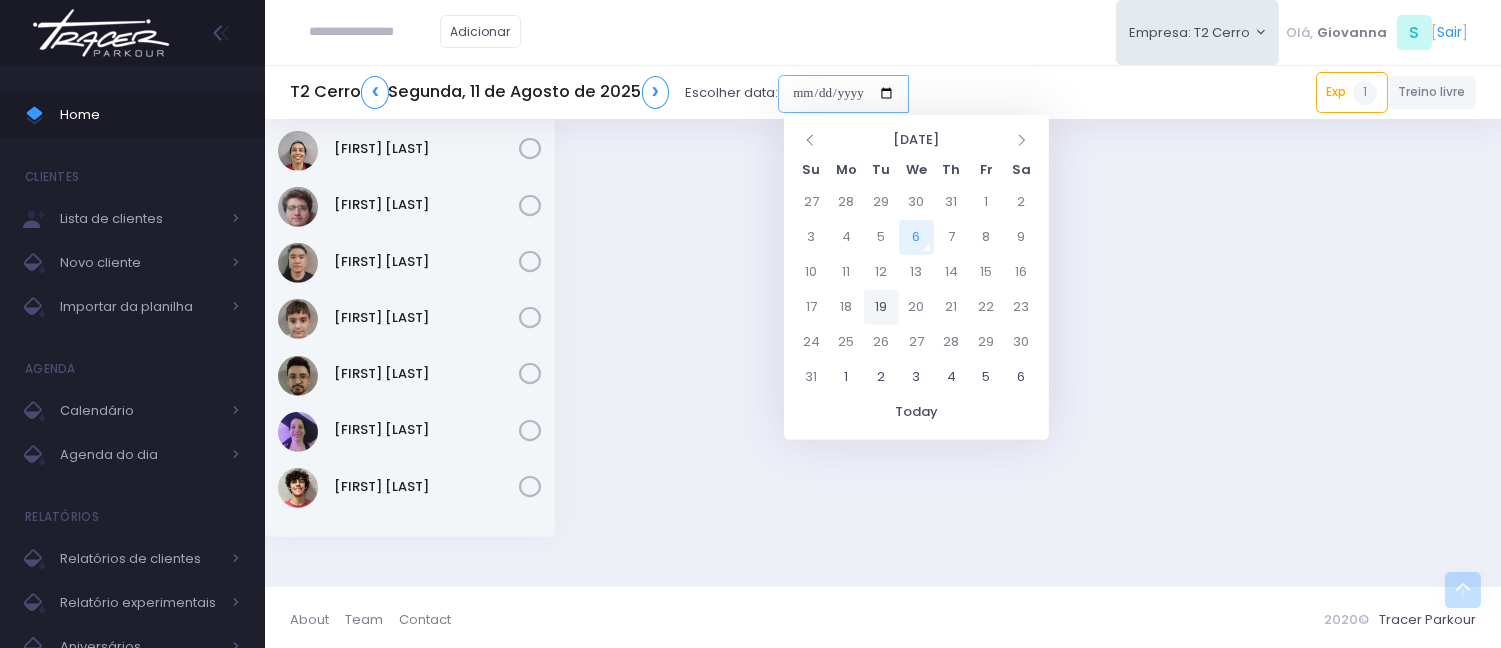 type on "**********" 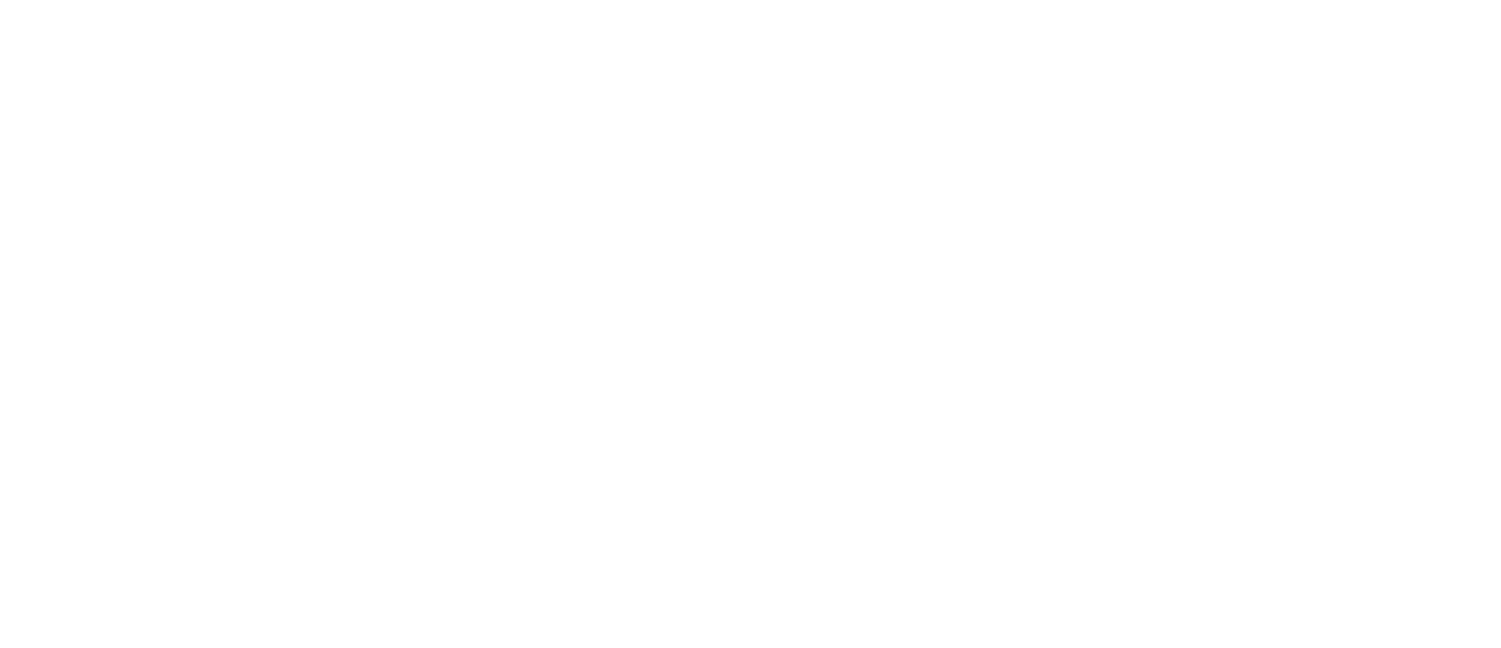 scroll, scrollTop: 0, scrollLeft: 0, axis: both 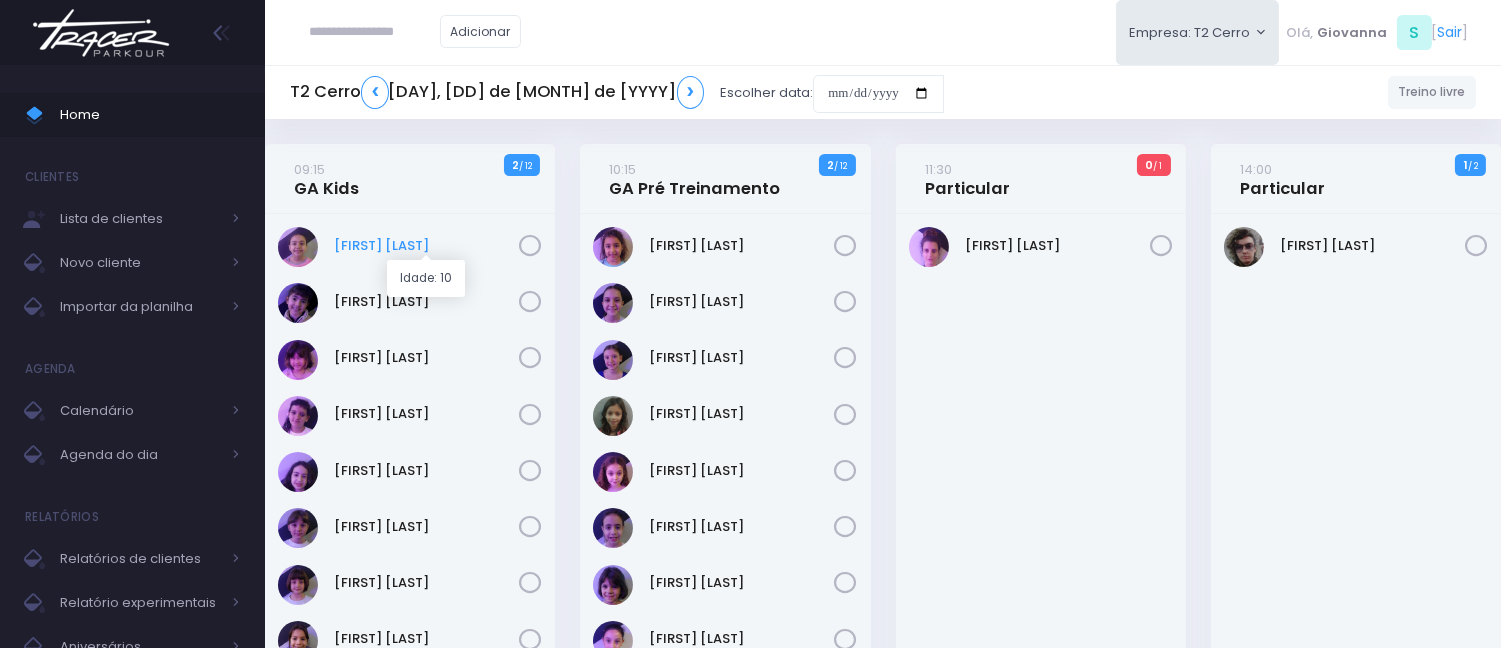 click on "Beatriz Cogo" at bounding box center [426, 246] 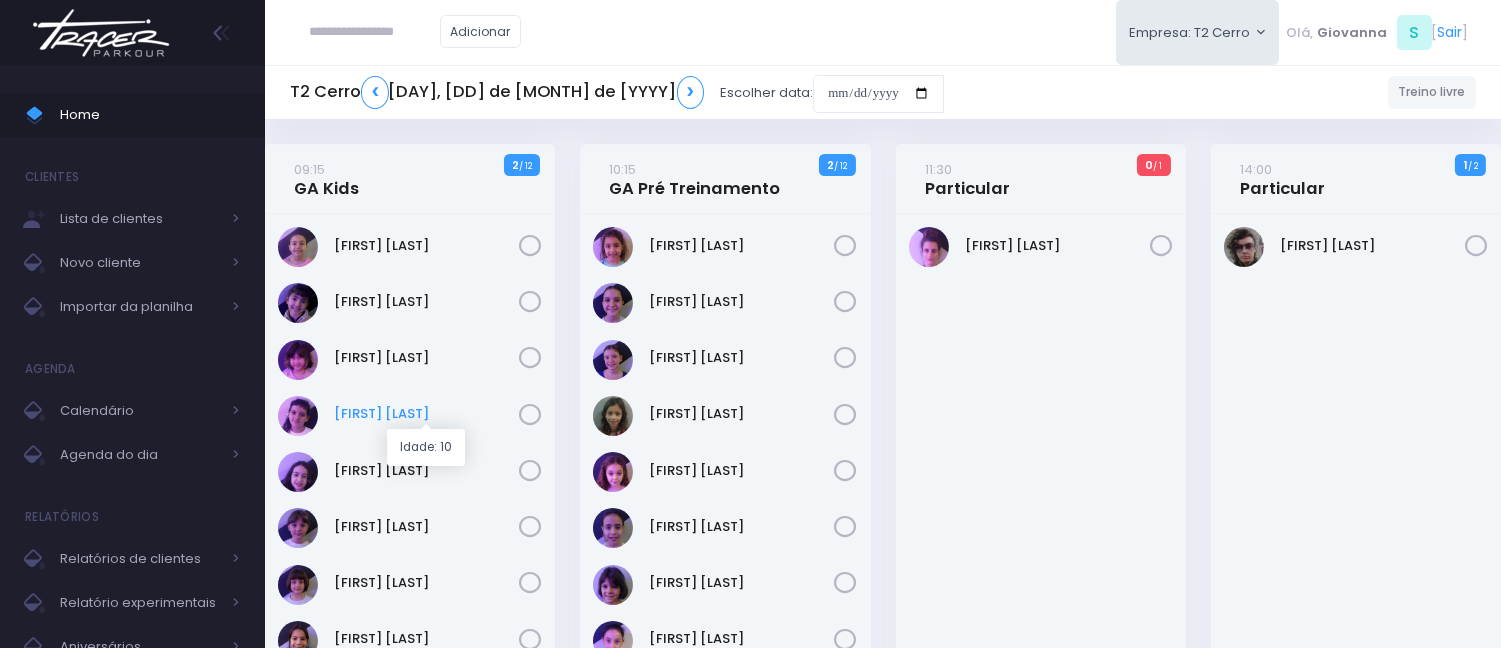 click on "[FIRST] [LAST]" at bounding box center [426, 414] 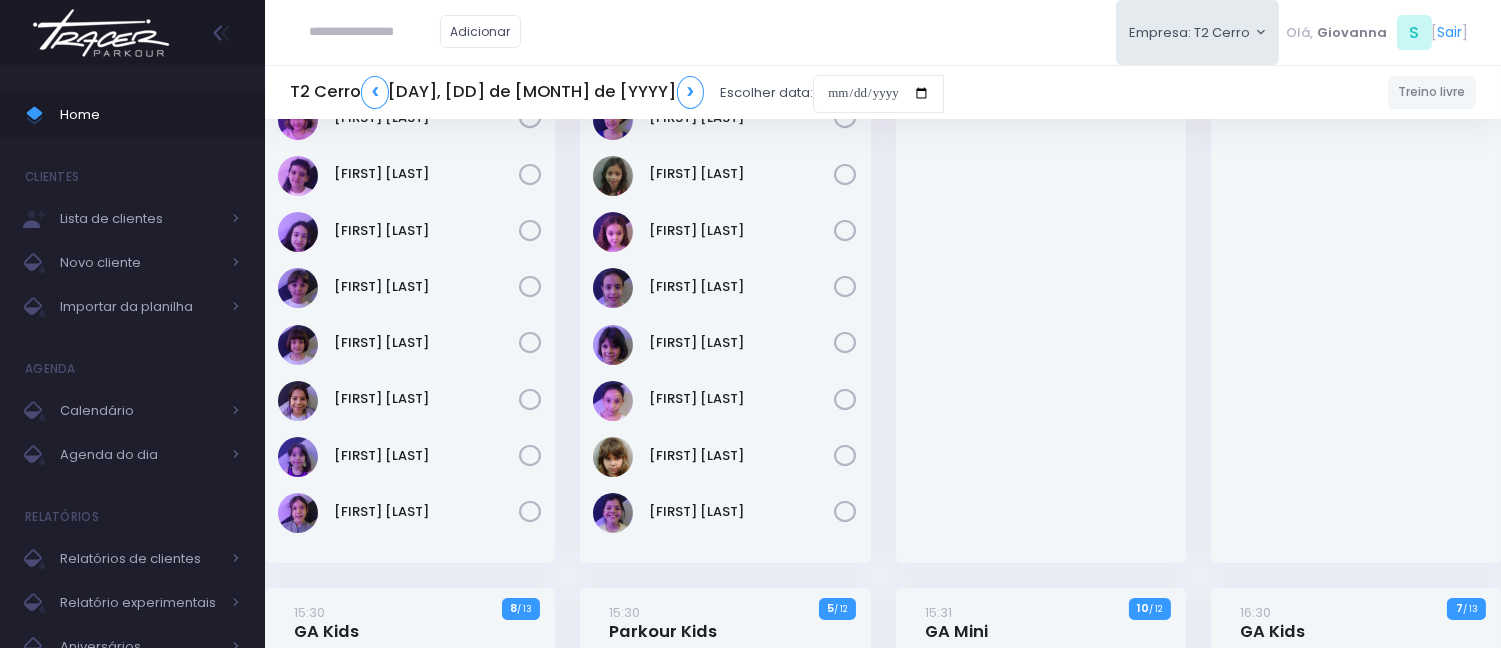 scroll, scrollTop: 888, scrollLeft: 0, axis: vertical 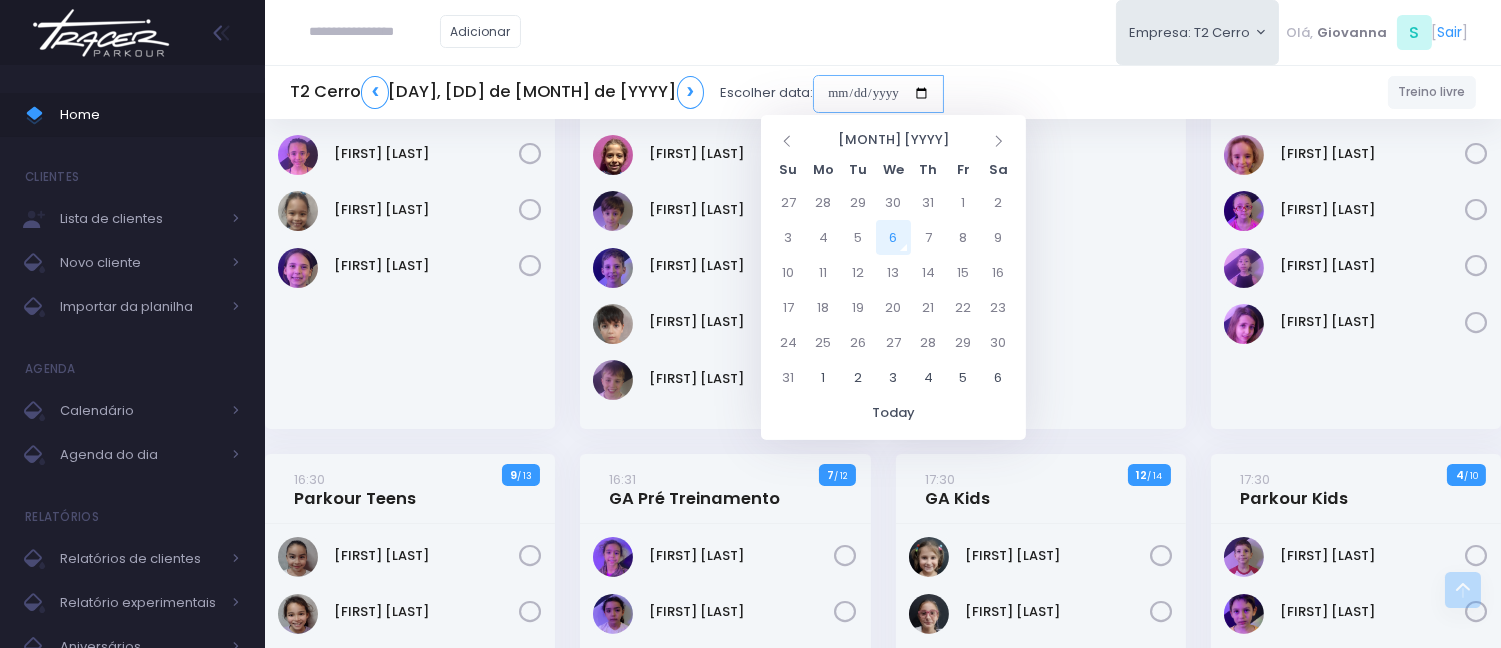 click at bounding box center [878, 94] 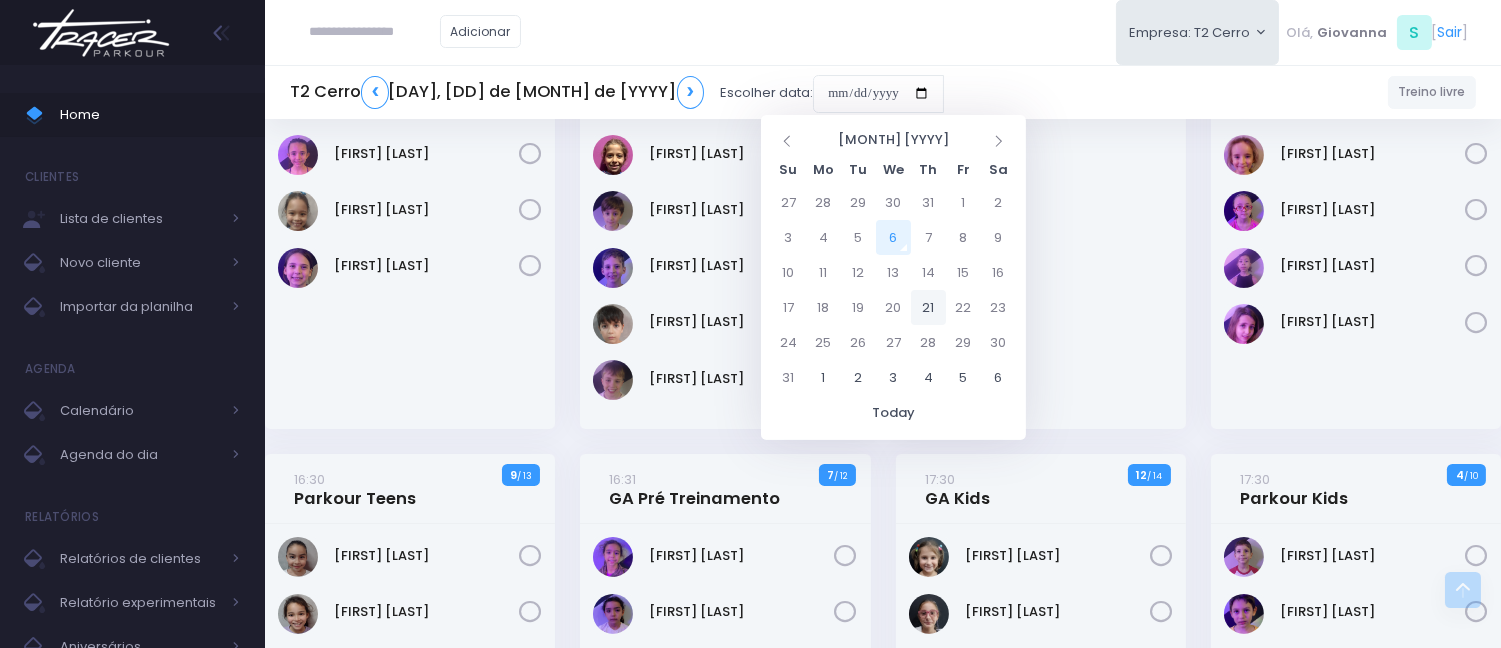 click on "21" at bounding box center (928, 307) 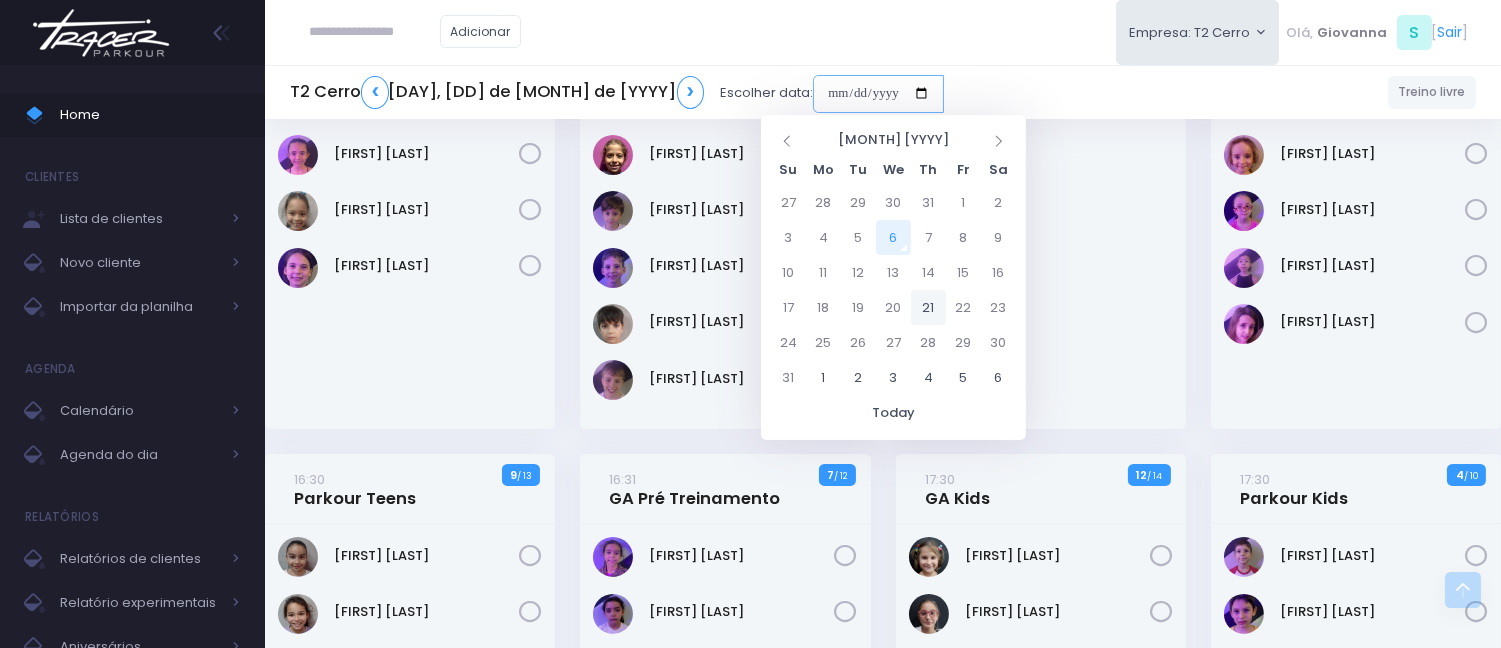 type on "**********" 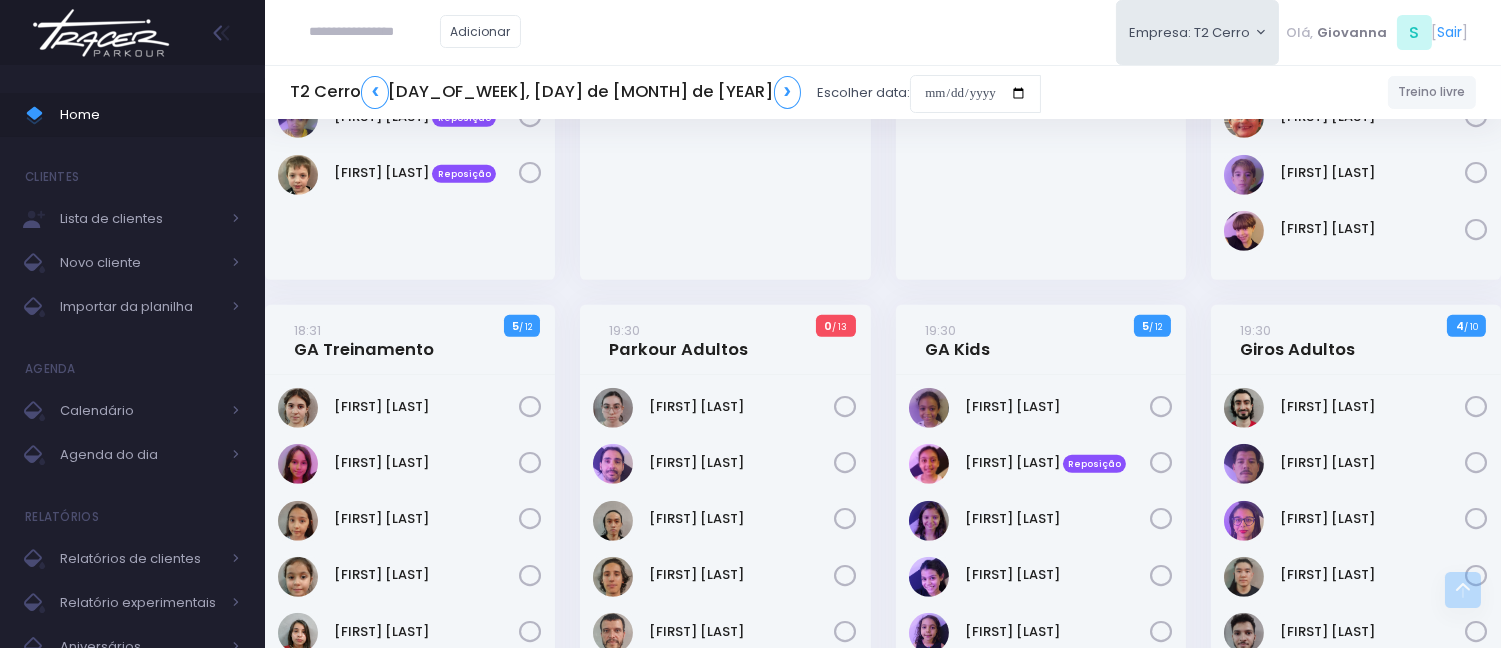 scroll, scrollTop: 2111, scrollLeft: 0, axis: vertical 